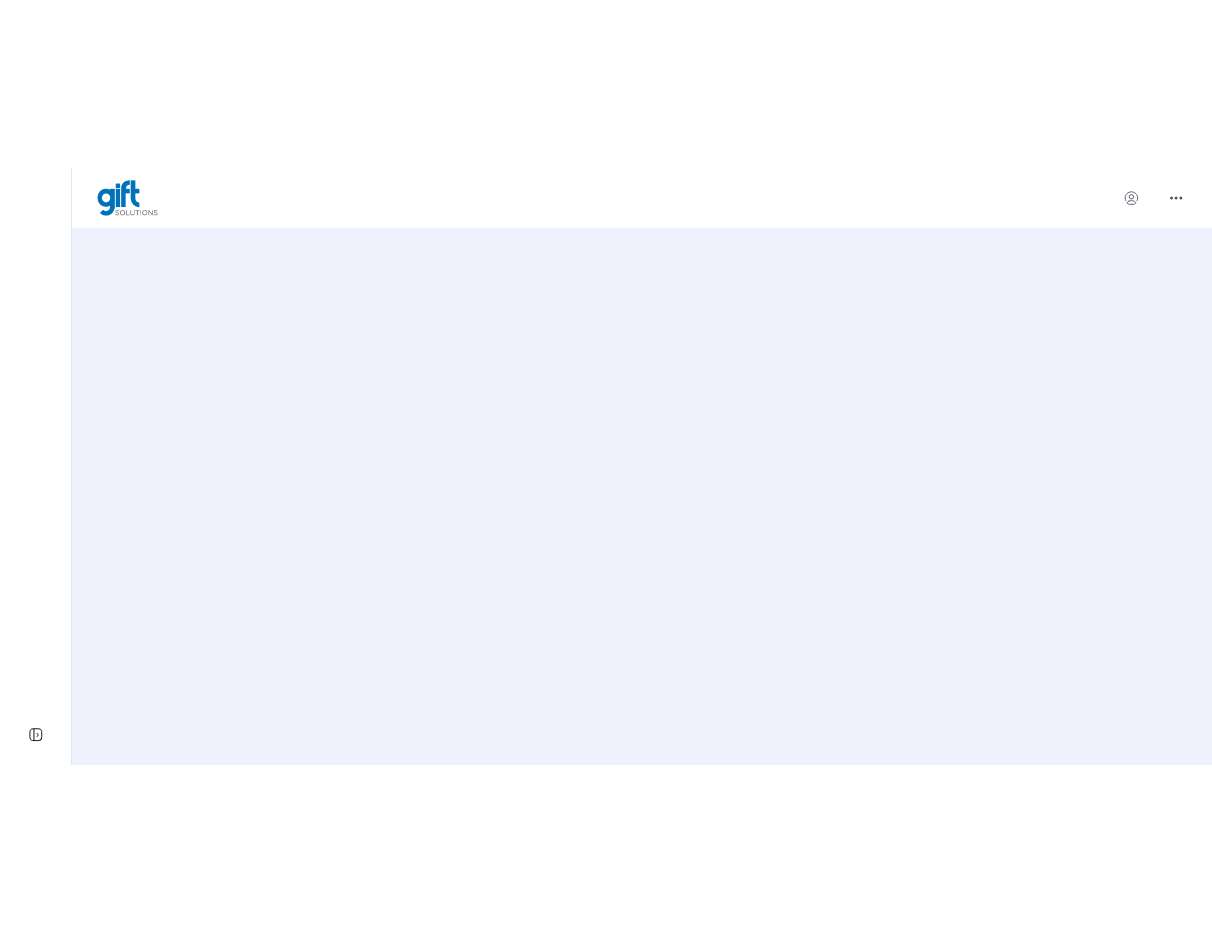 scroll, scrollTop: 0, scrollLeft: 0, axis: both 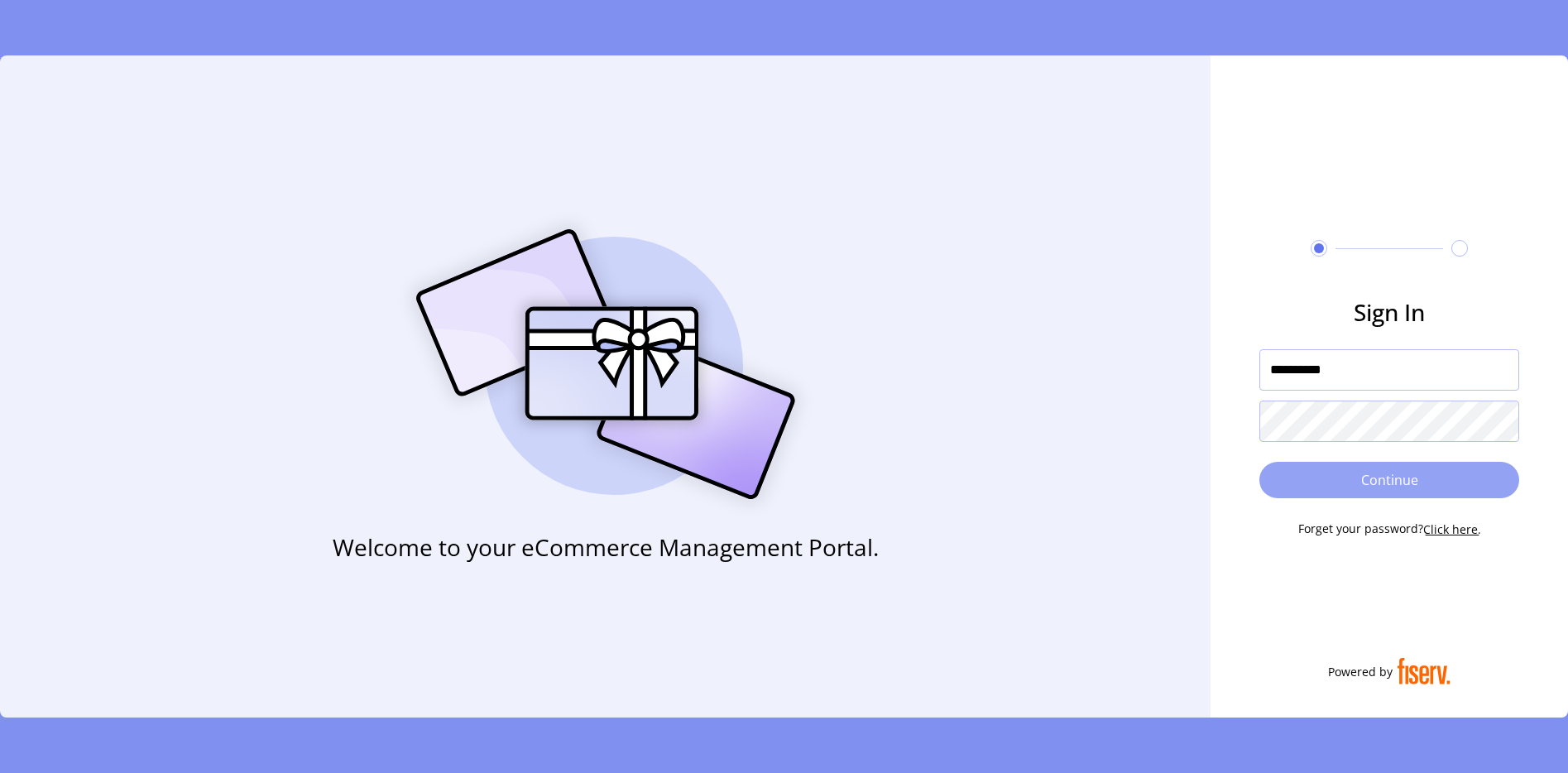 click on "Continue" at bounding box center [1389, 480] 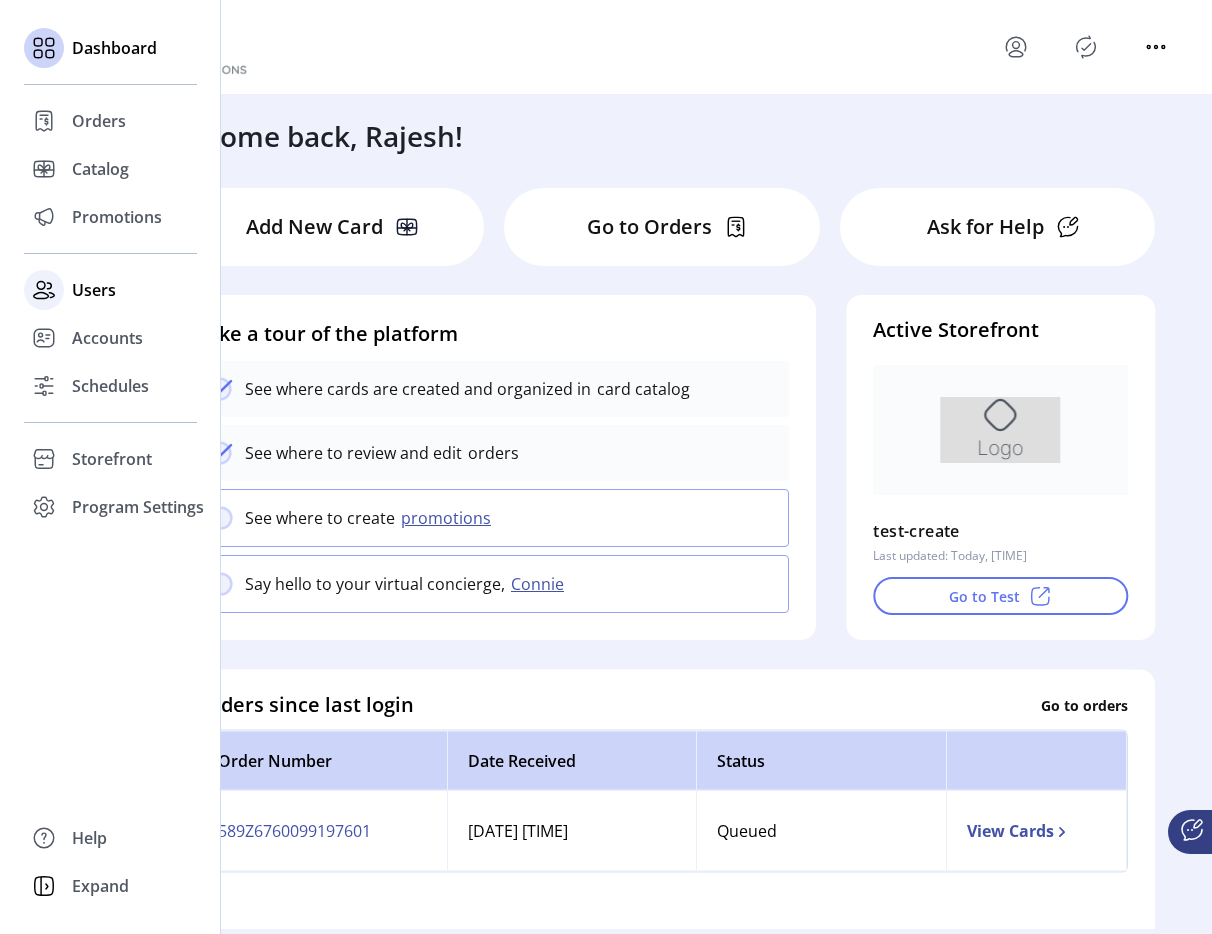 click on "Users" at bounding box center [99, 121] 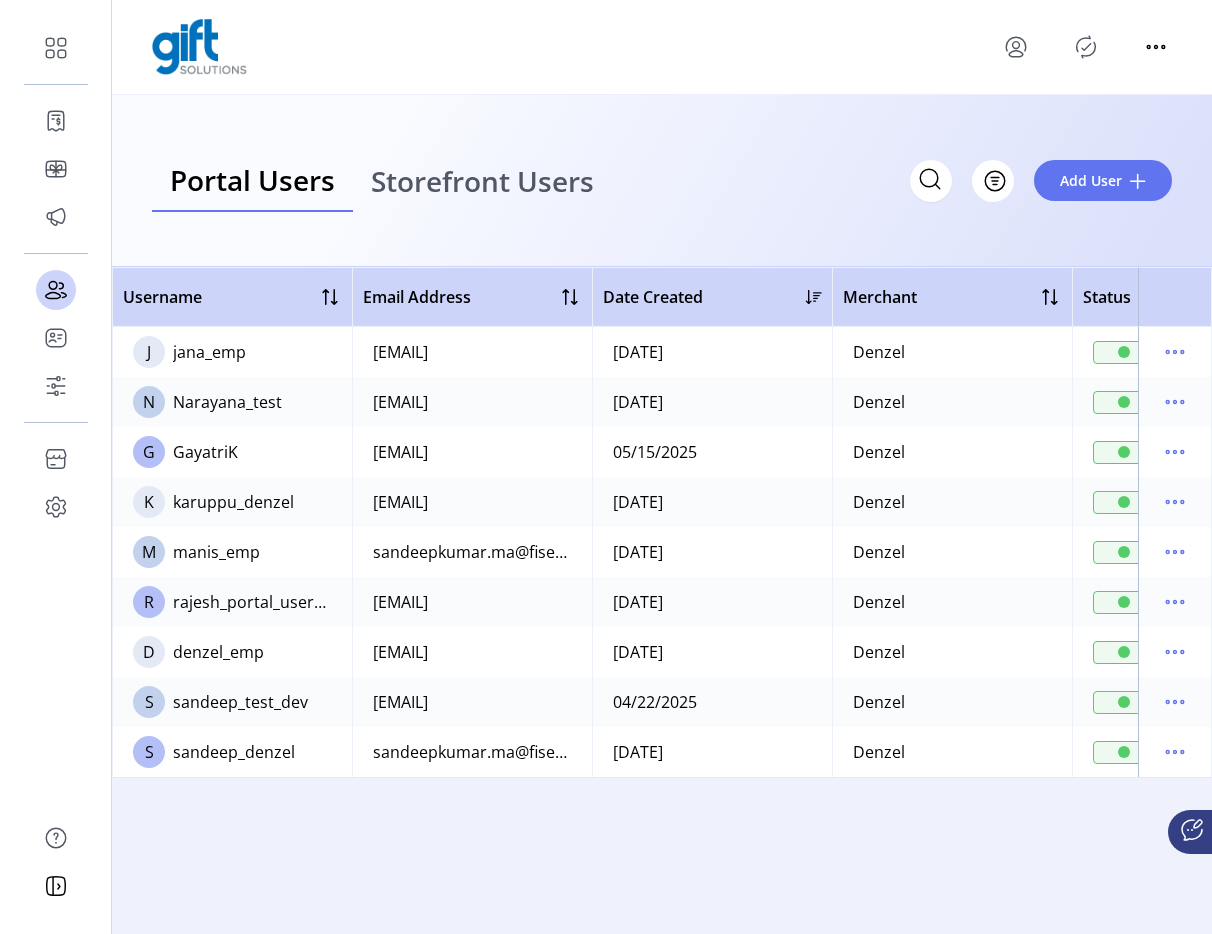 click on "Storefront Users" at bounding box center (482, 181) 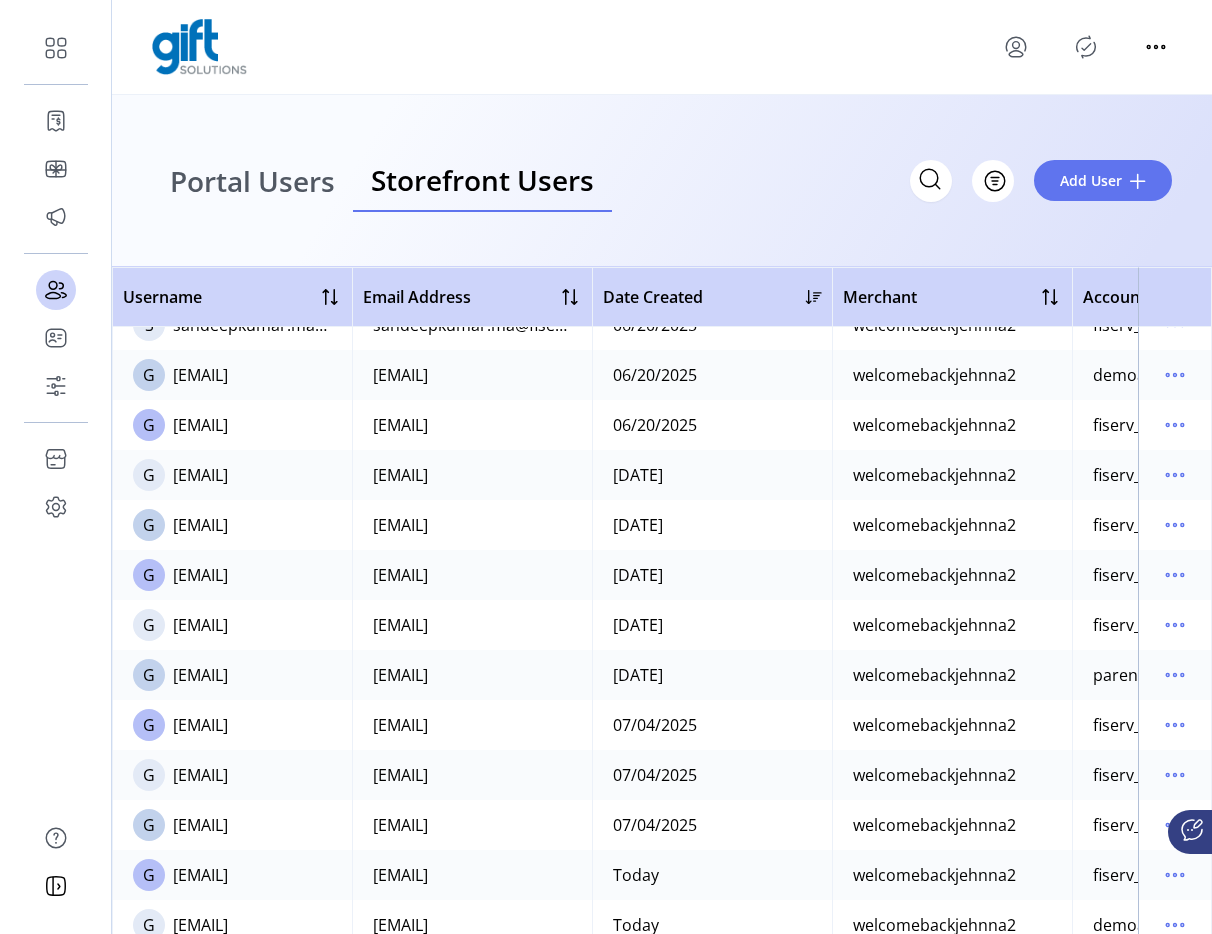 scroll, scrollTop: 59, scrollLeft: 0, axis: vertical 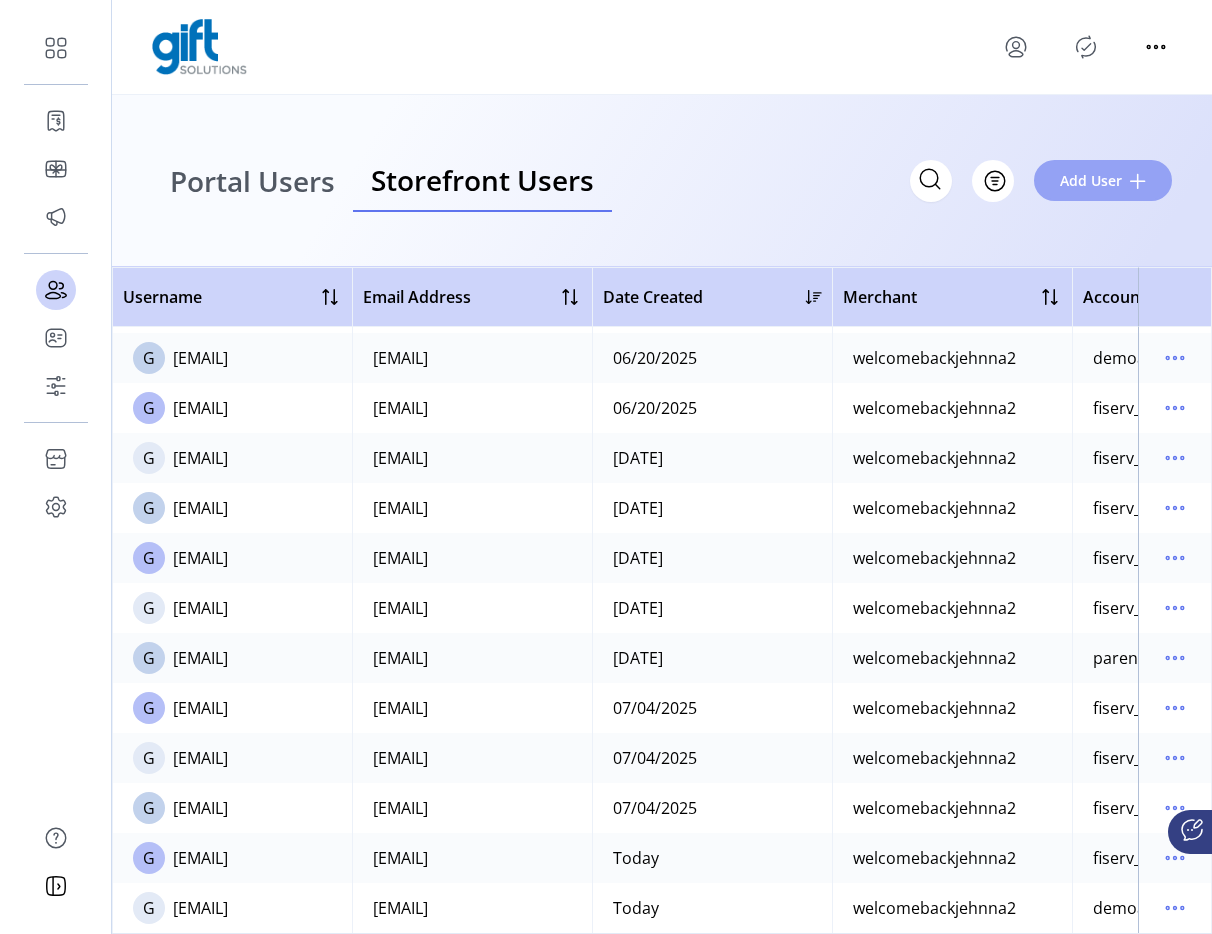 click on "Add User" at bounding box center (1091, 180) 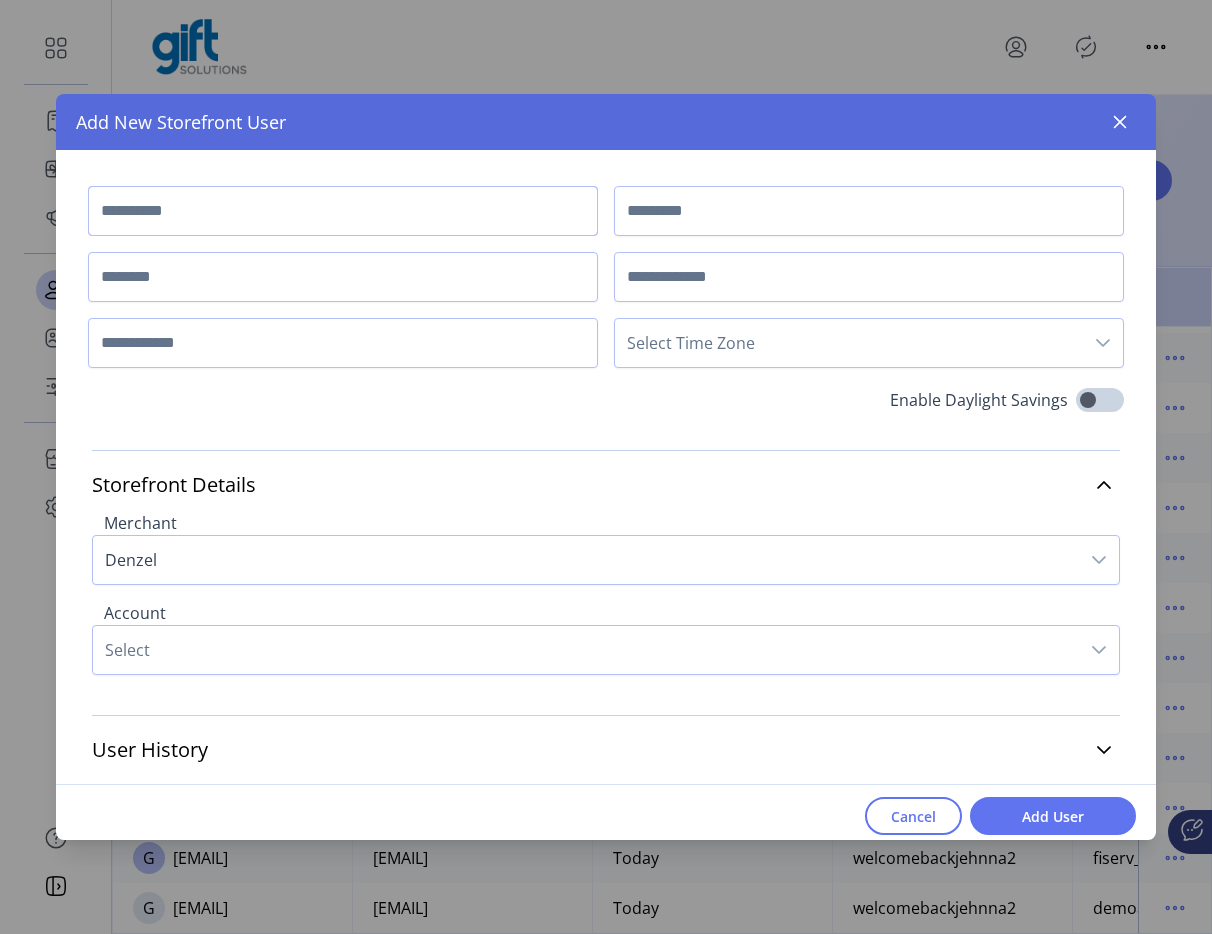 click at bounding box center [343, 211] 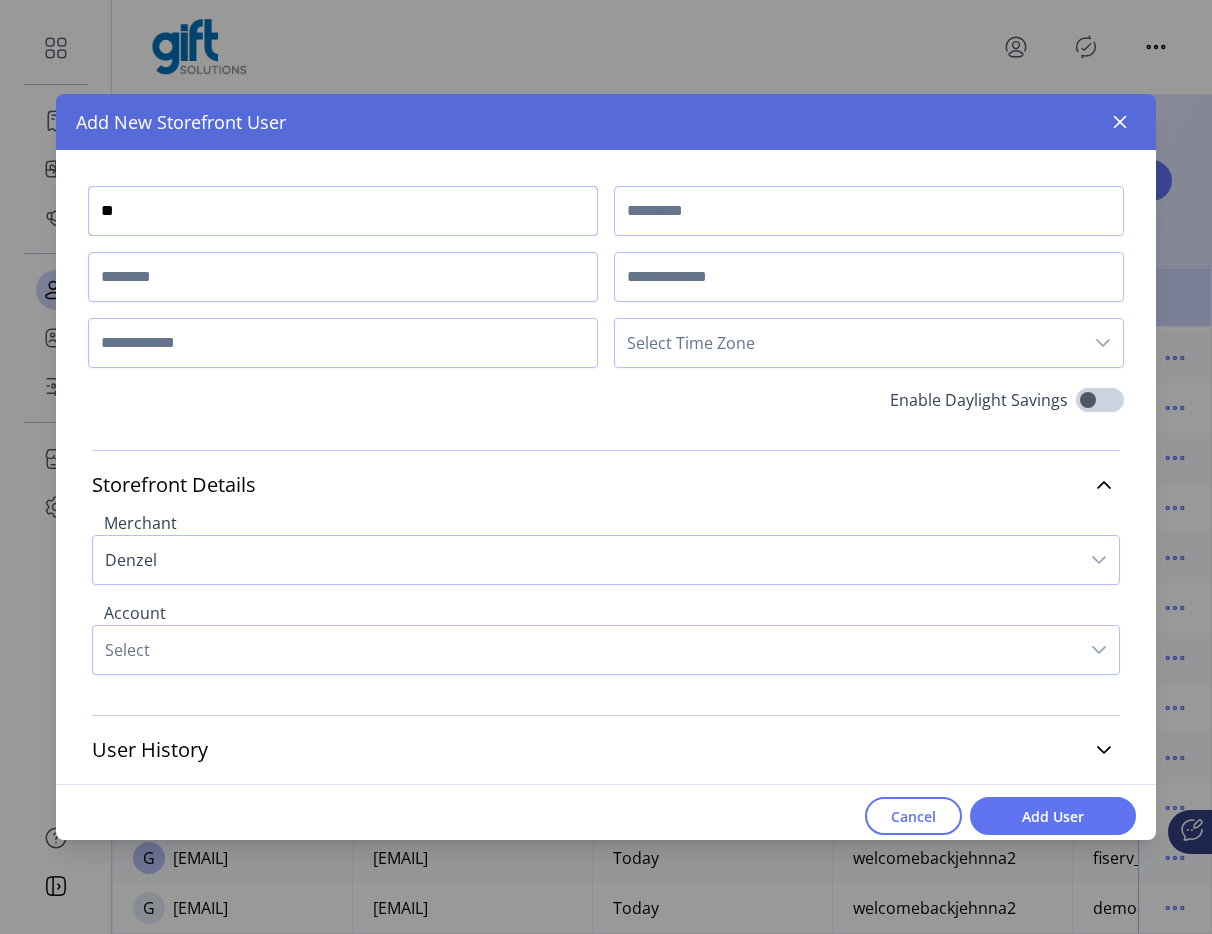 type on "**" 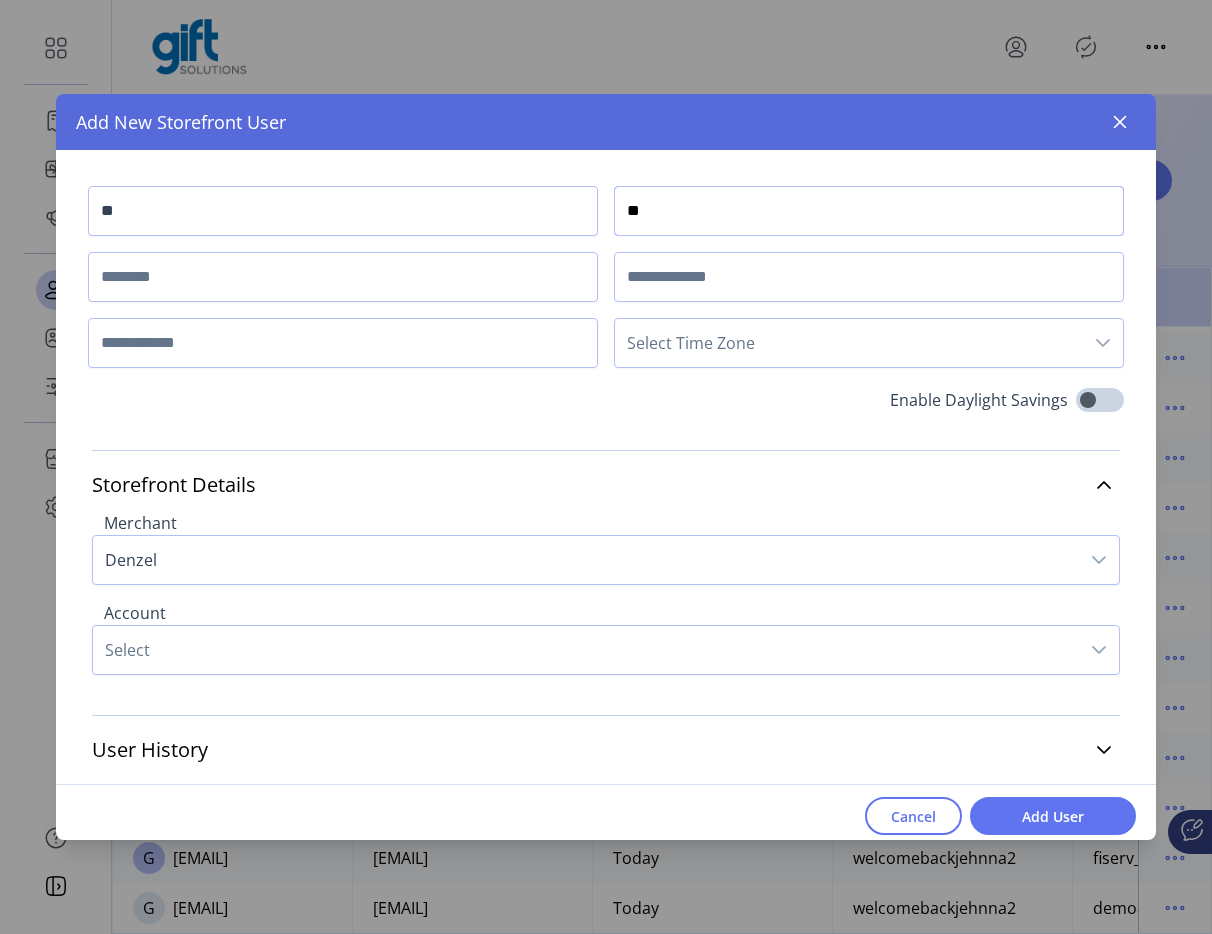 type on "**" 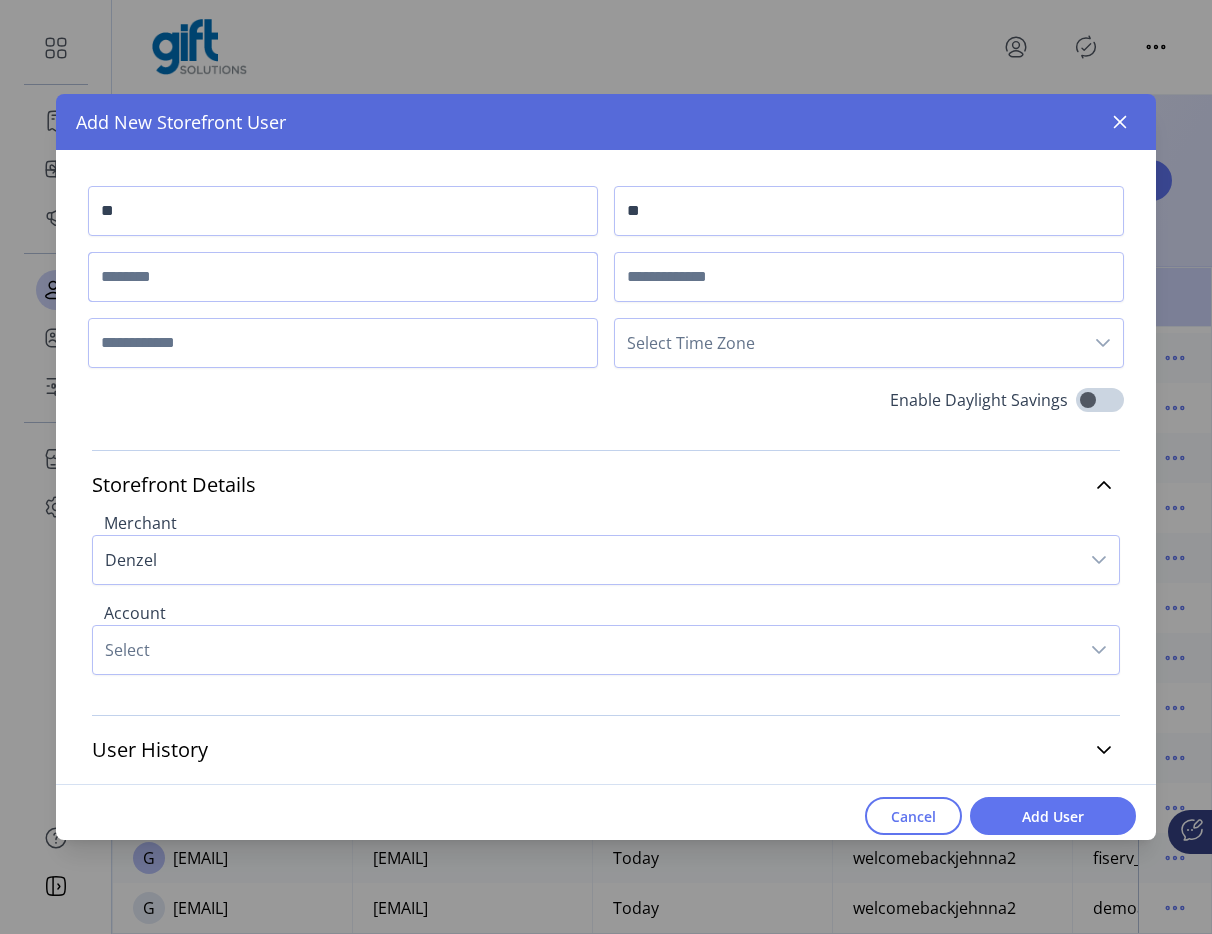 click at bounding box center [343, 277] 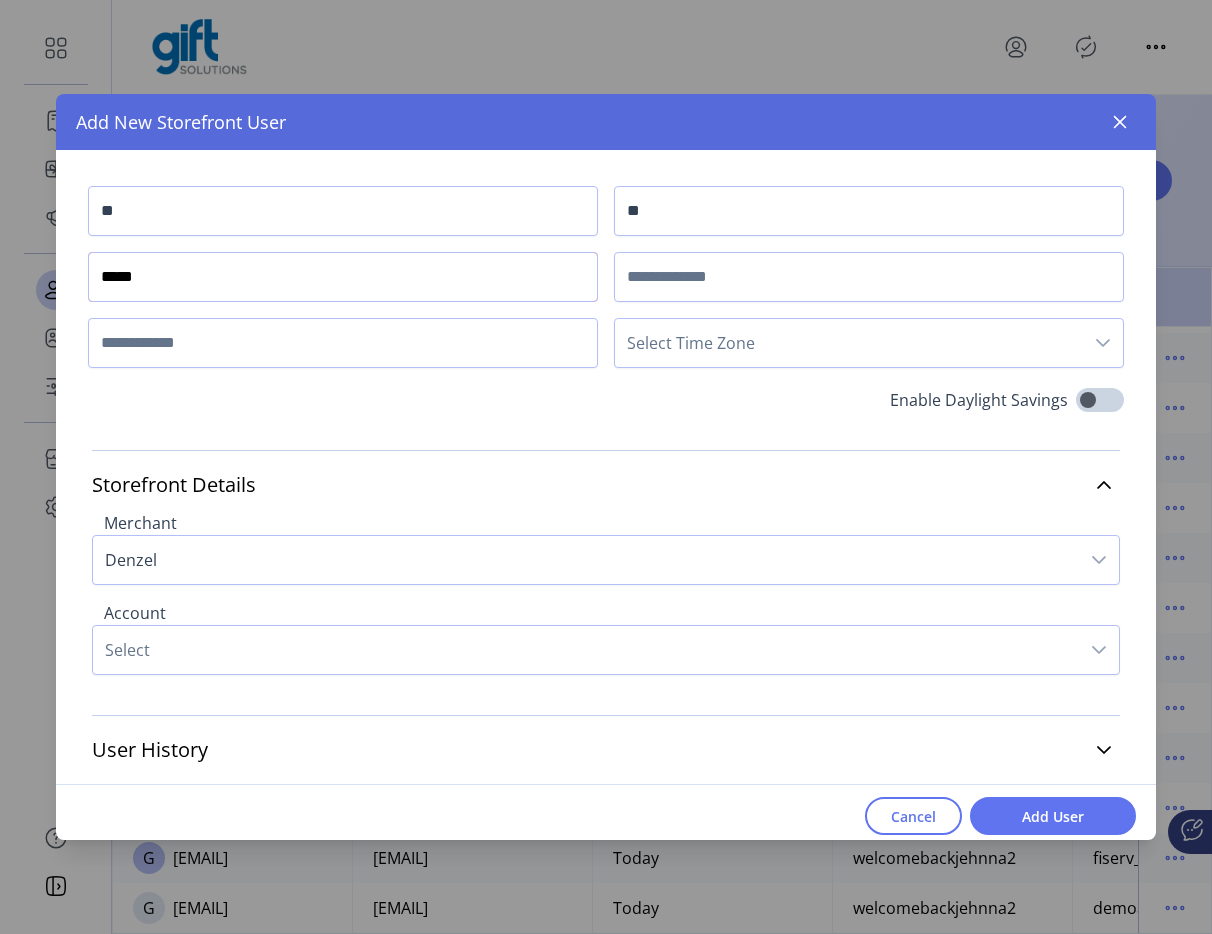 type on "*****" 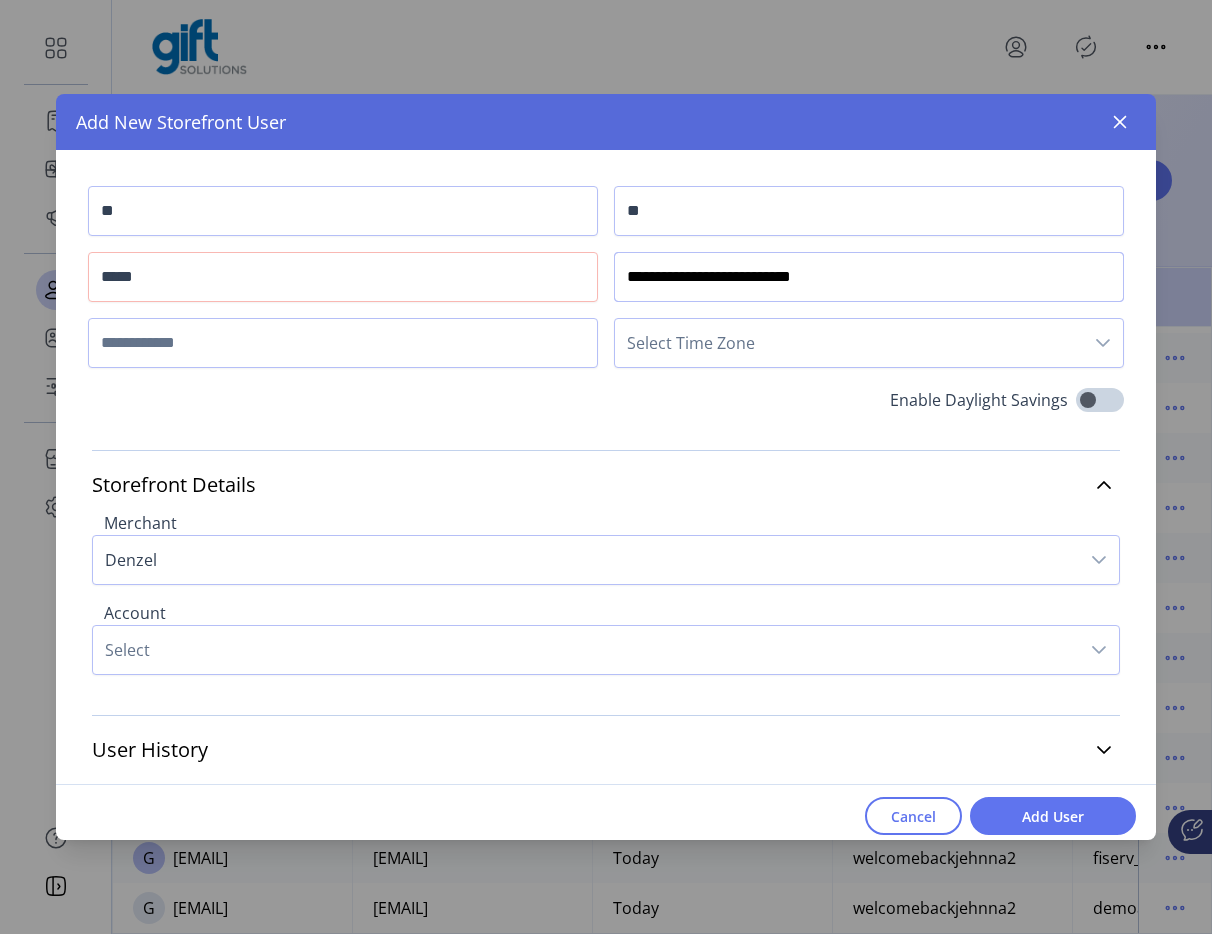 type on "**********" 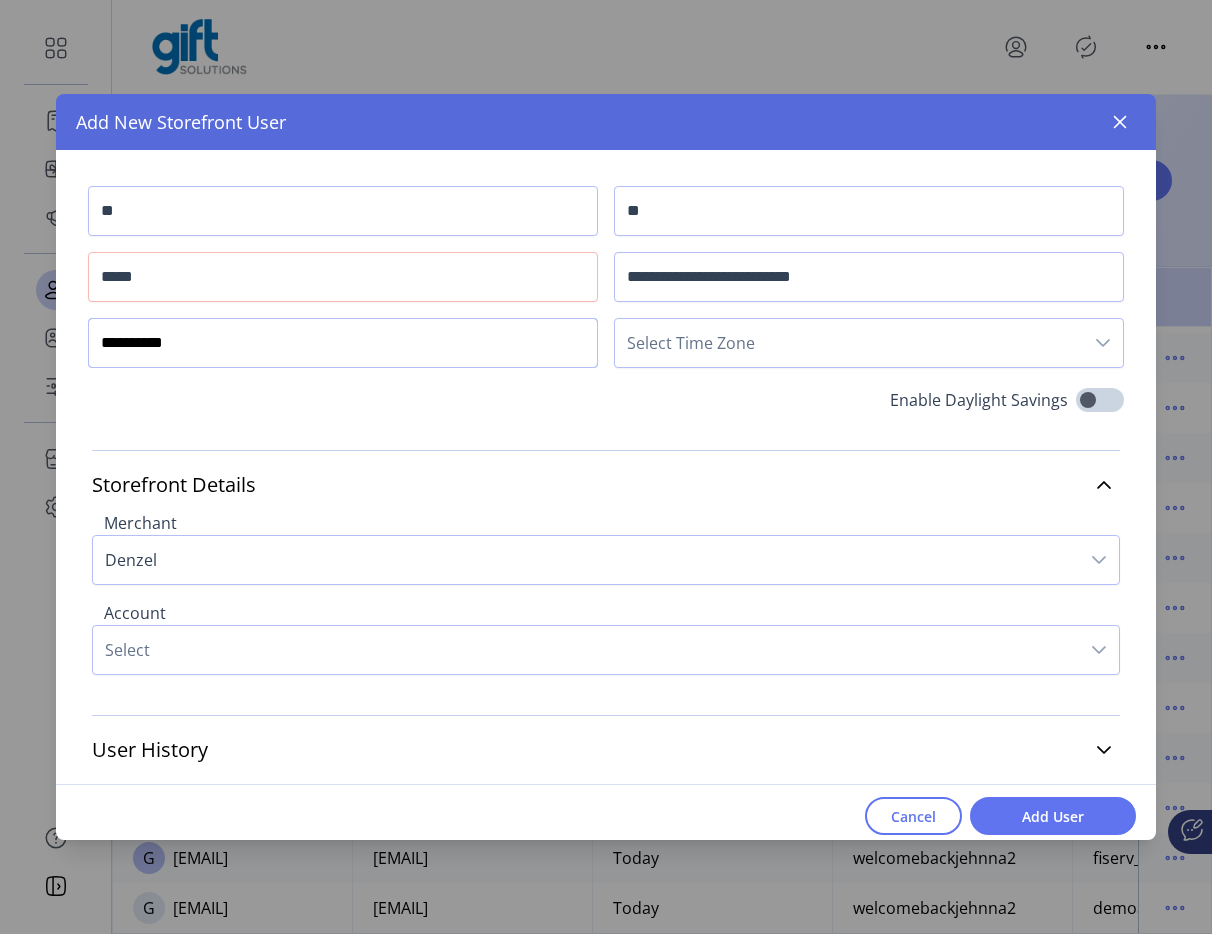 type on "**********" 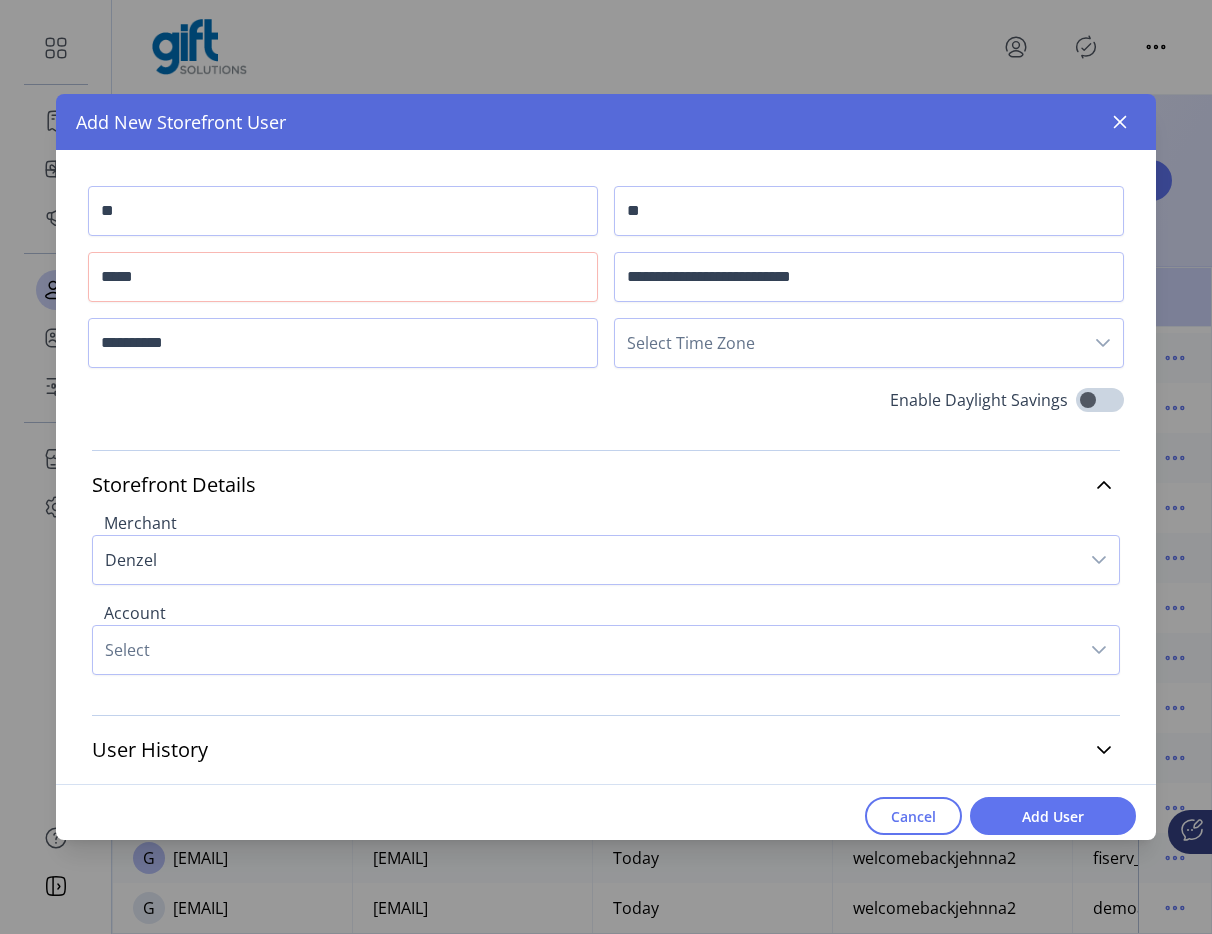 click on "Select Time Zone" at bounding box center [849, 343] 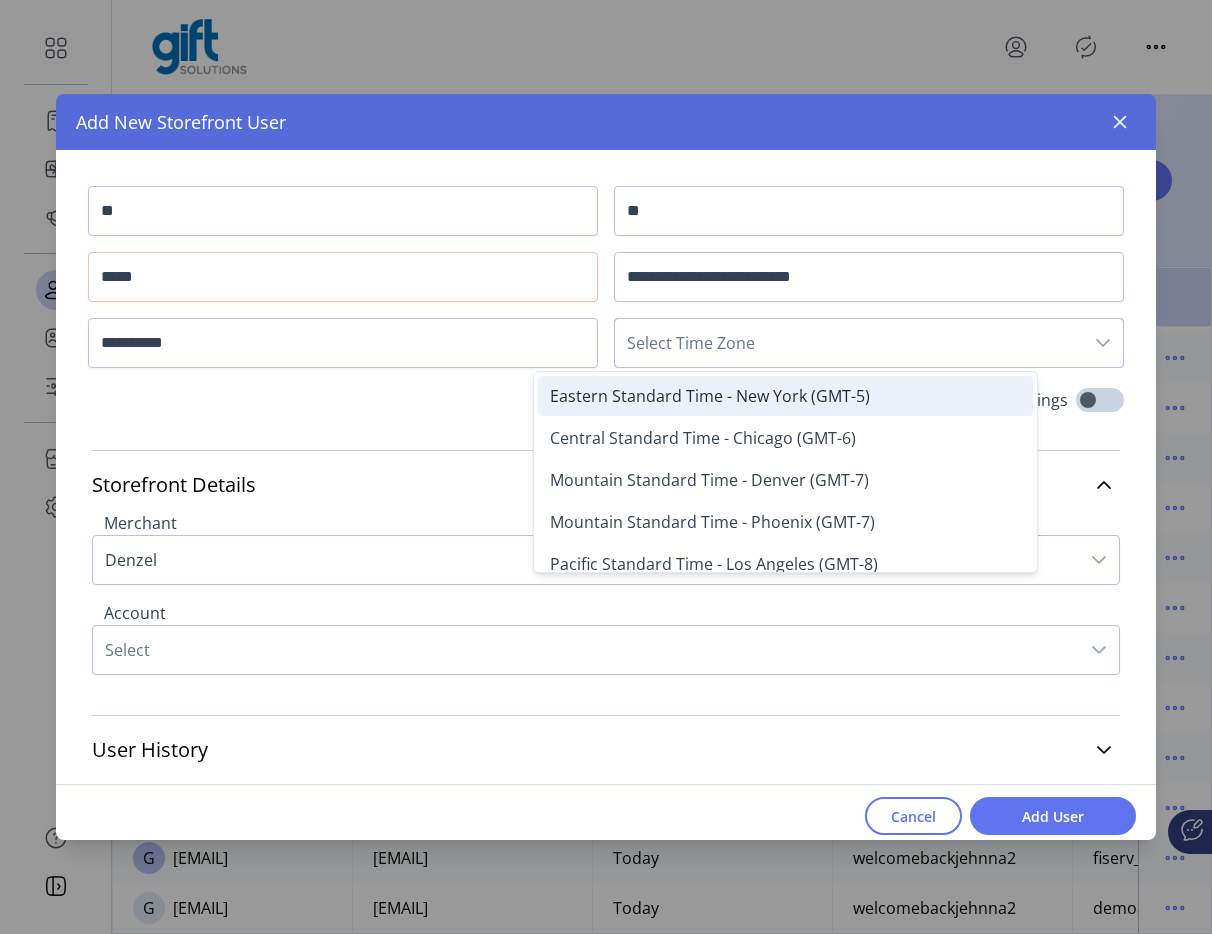 click on "Eastern Standard Time - New York (GMT-5)" at bounding box center [710, 396] 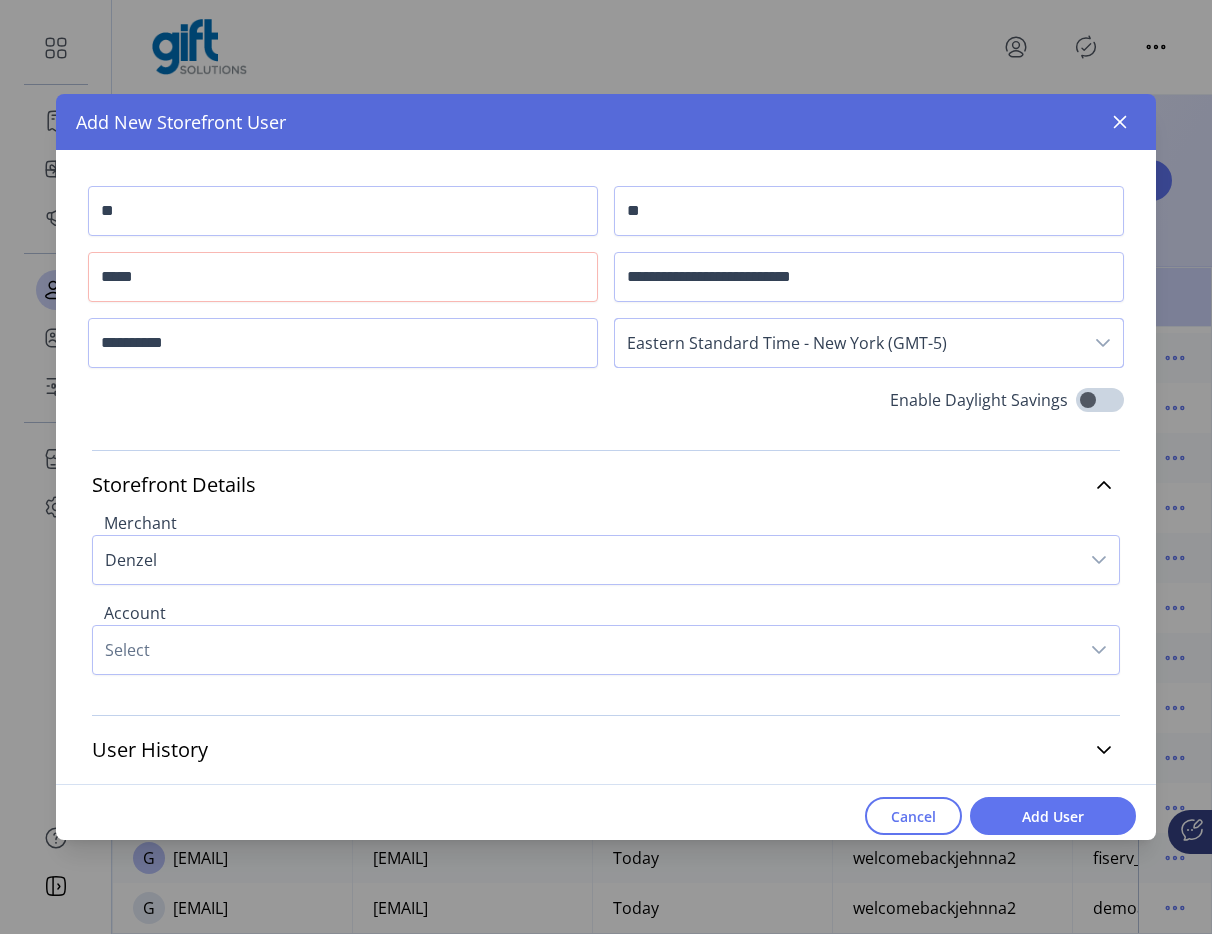 click on "Select" at bounding box center (586, 650) 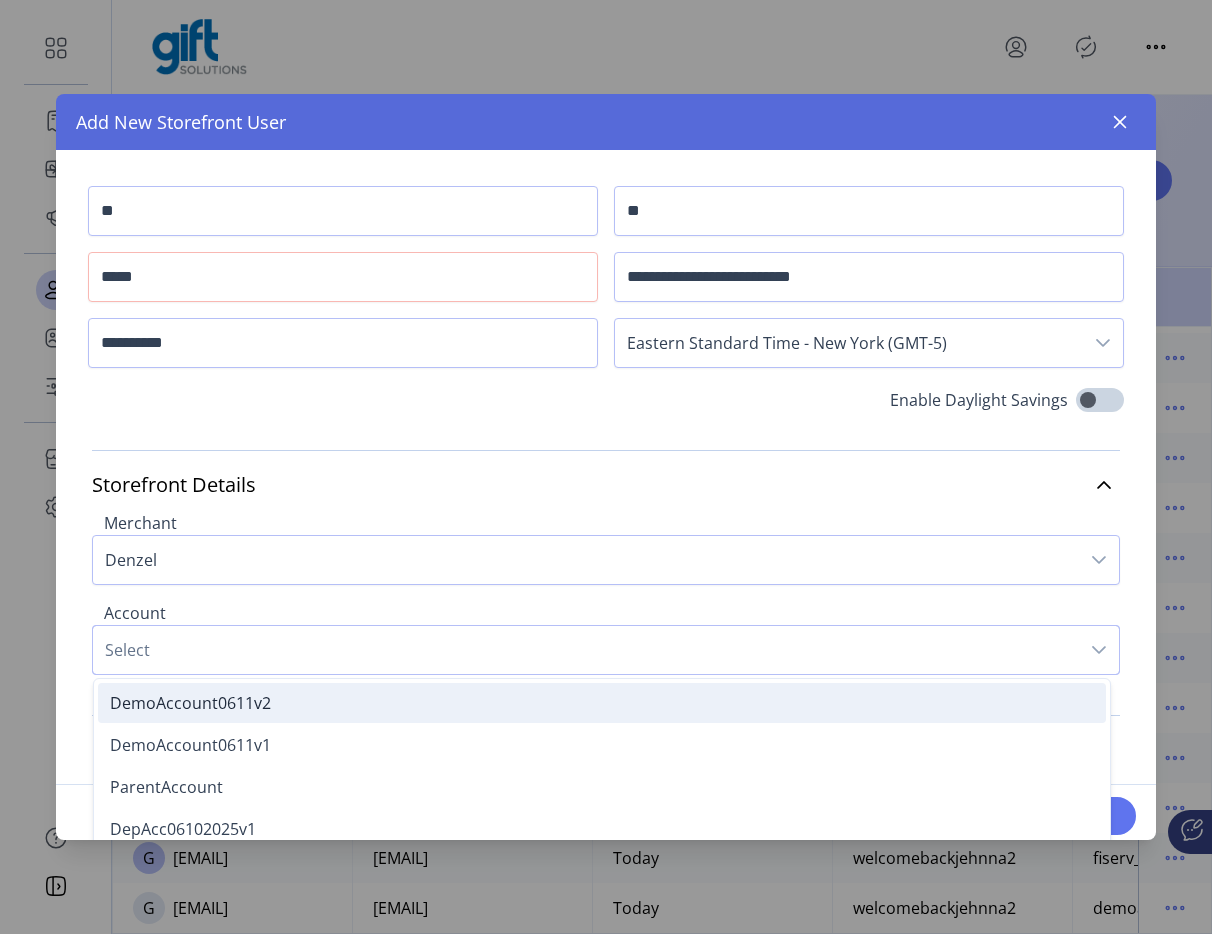 click on "DemoAccount0611v2" at bounding box center (190, 703) 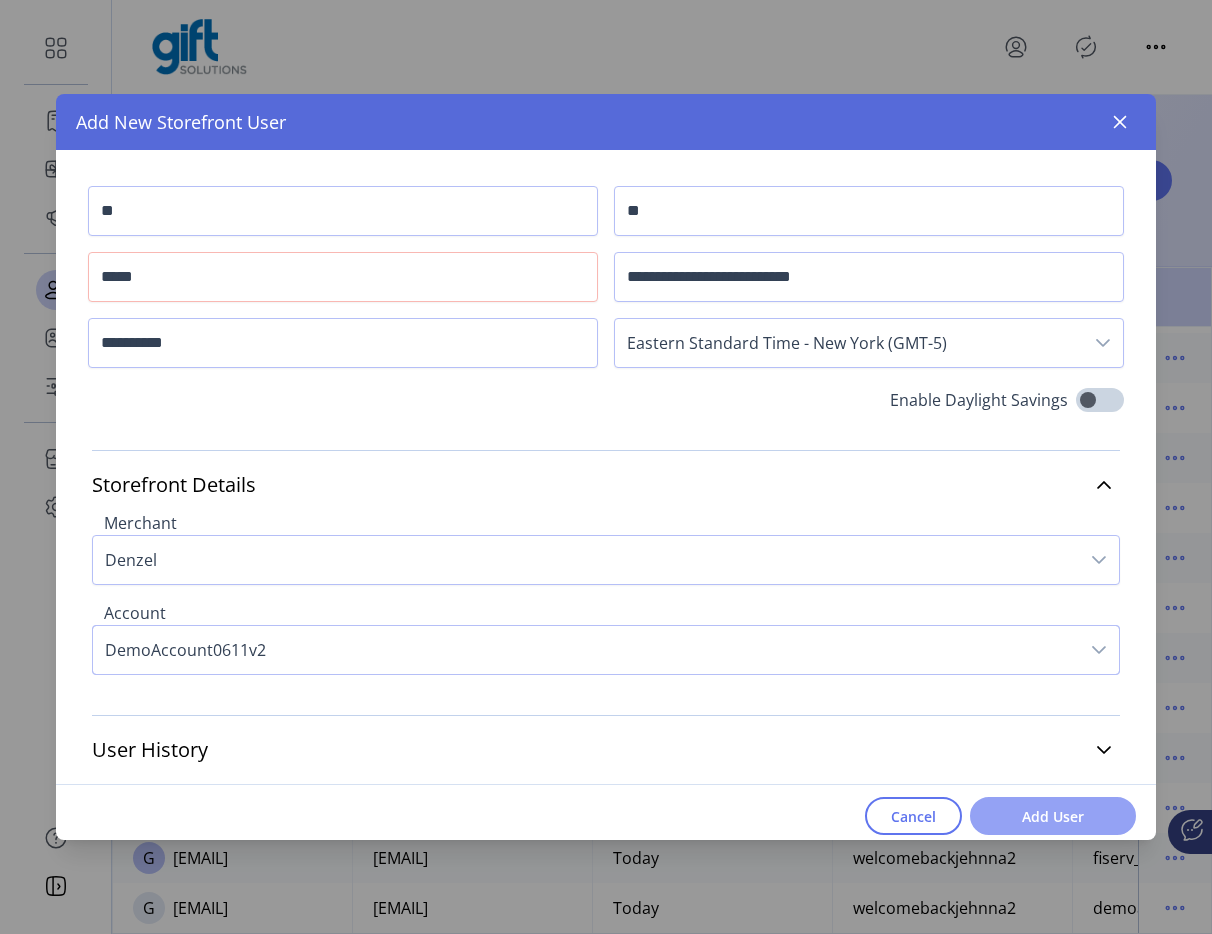 click on "Add User" at bounding box center [1053, 816] 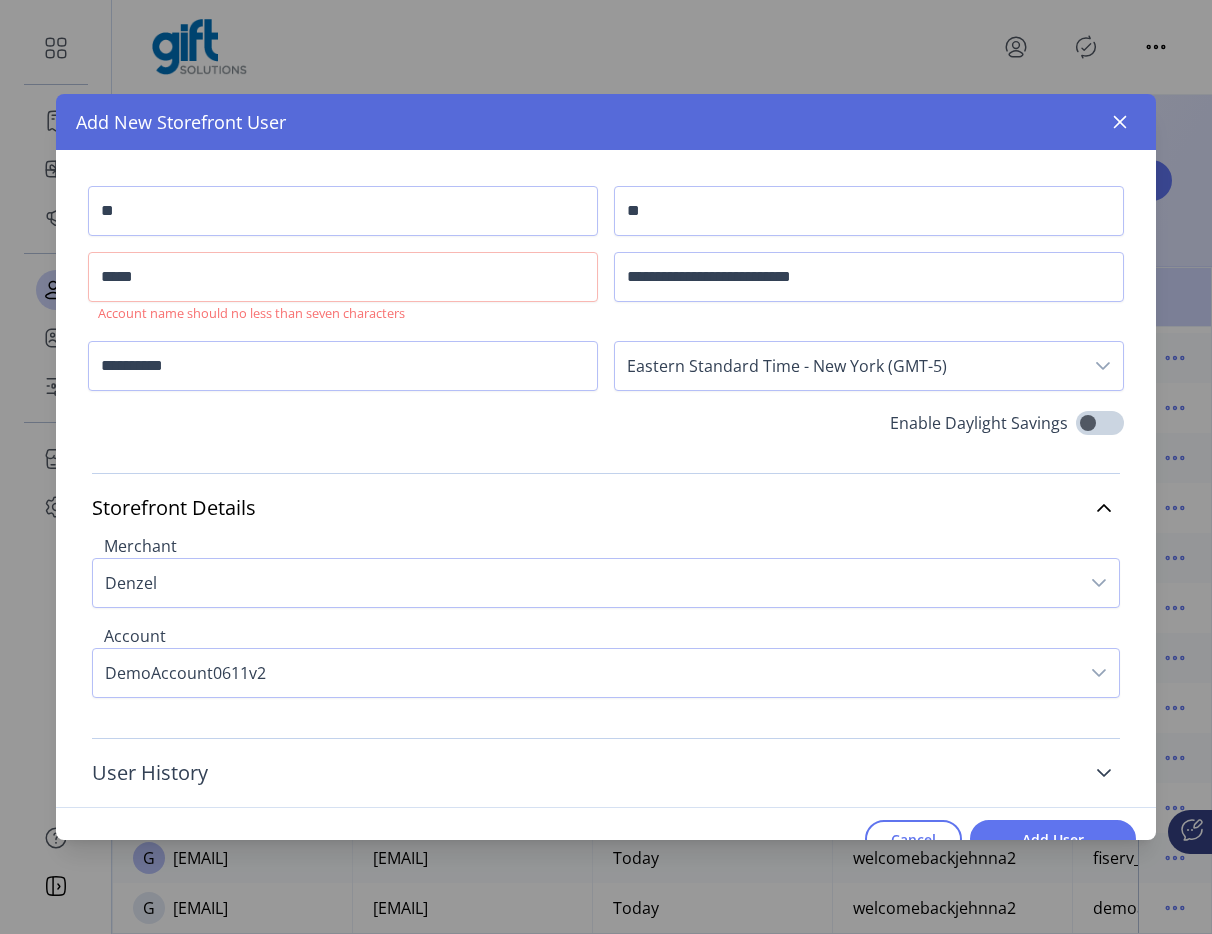 scroll, scrollTop: 30, scrollLeft: 0, axis: vertical 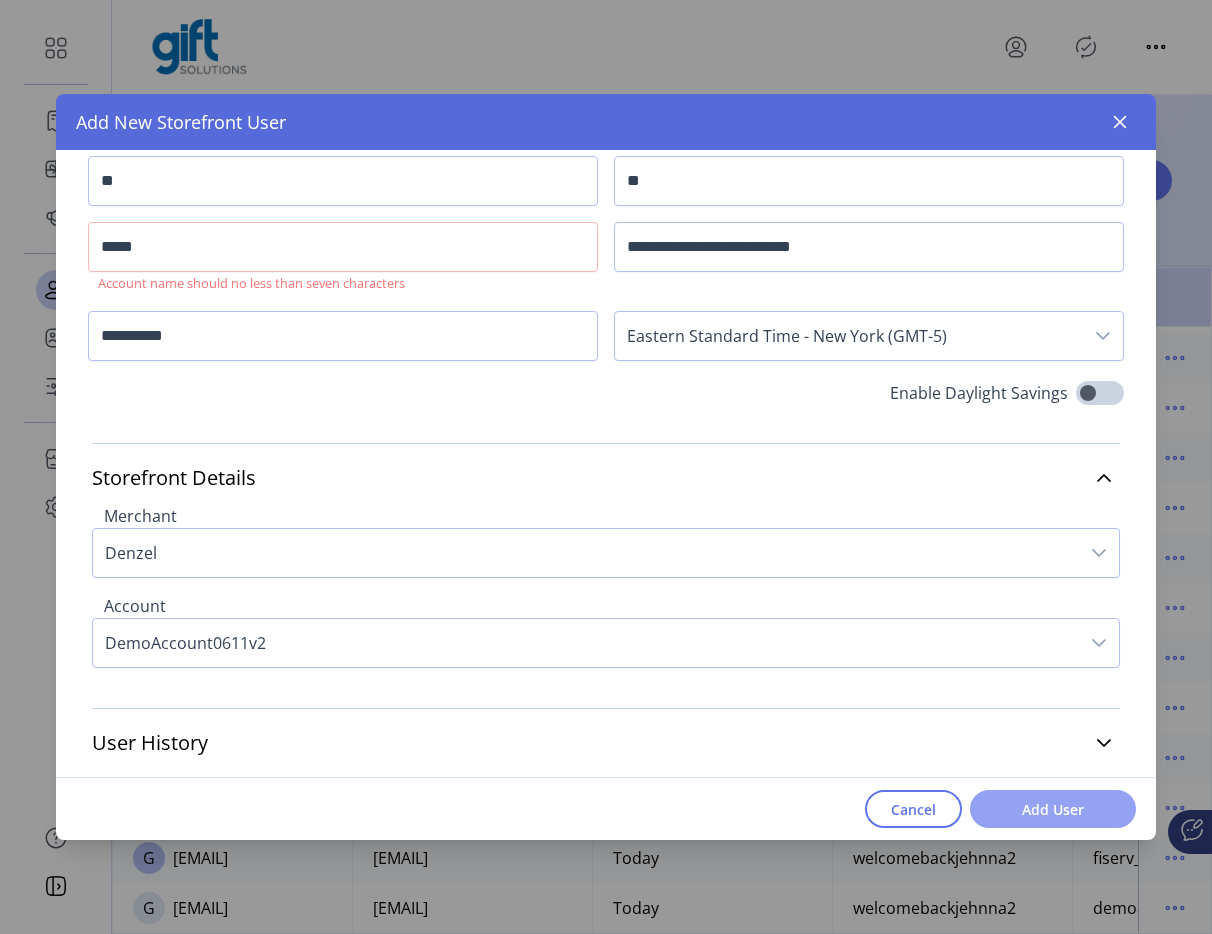 click on "Add User" at bounding box center (1053, 809) 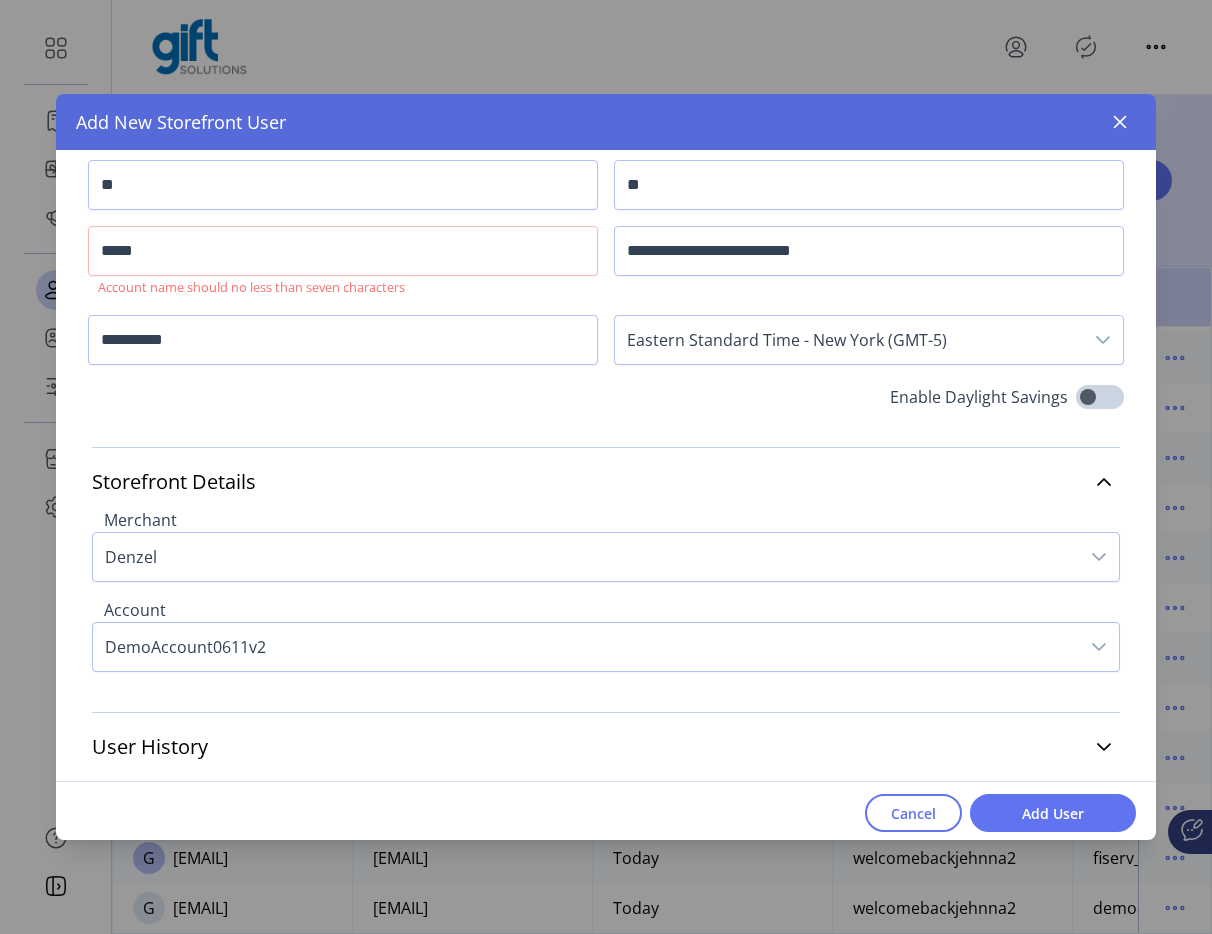 scroll, scrollTop: 16, scrollLeft: 0, axis: vertical 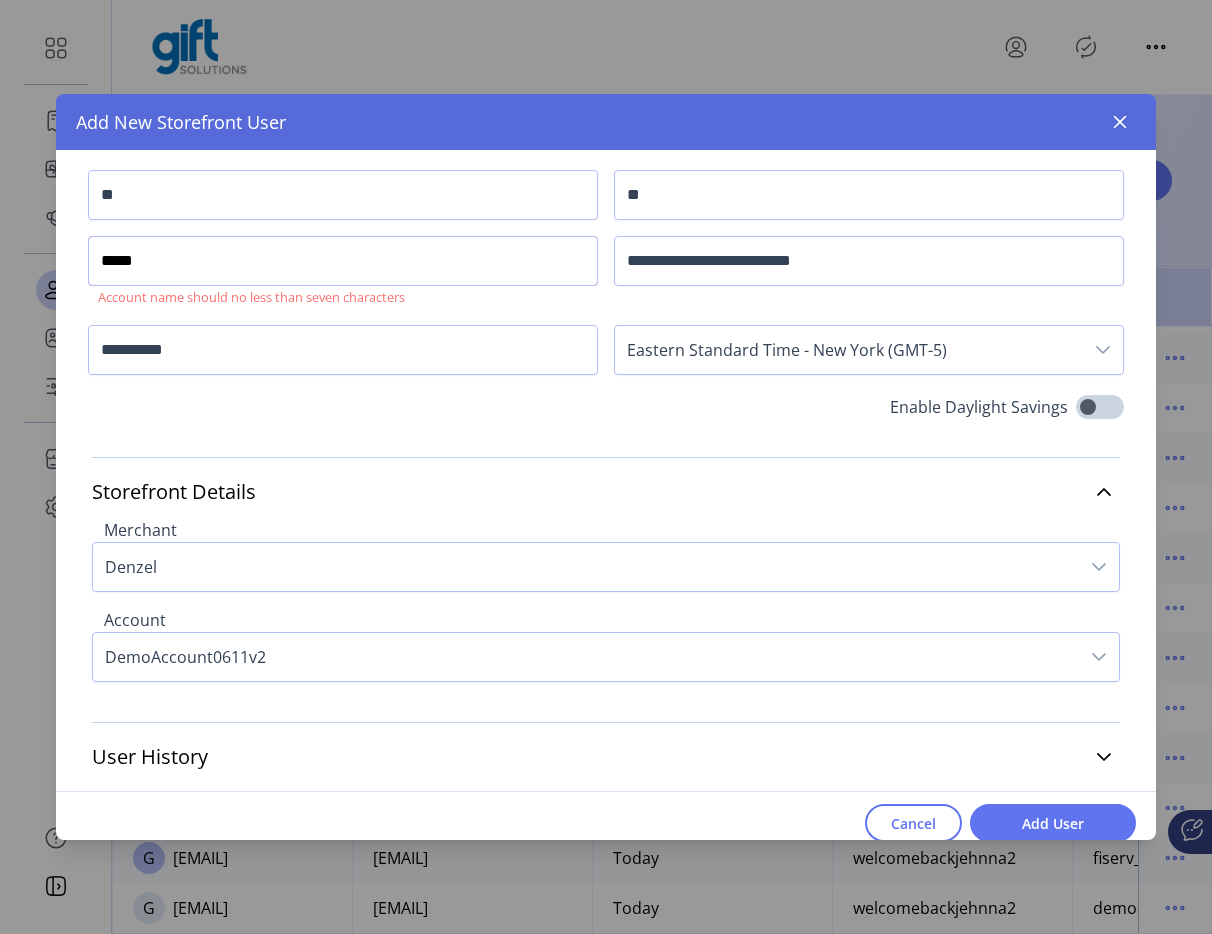 click on "*****" at bounding box center (343, 261) 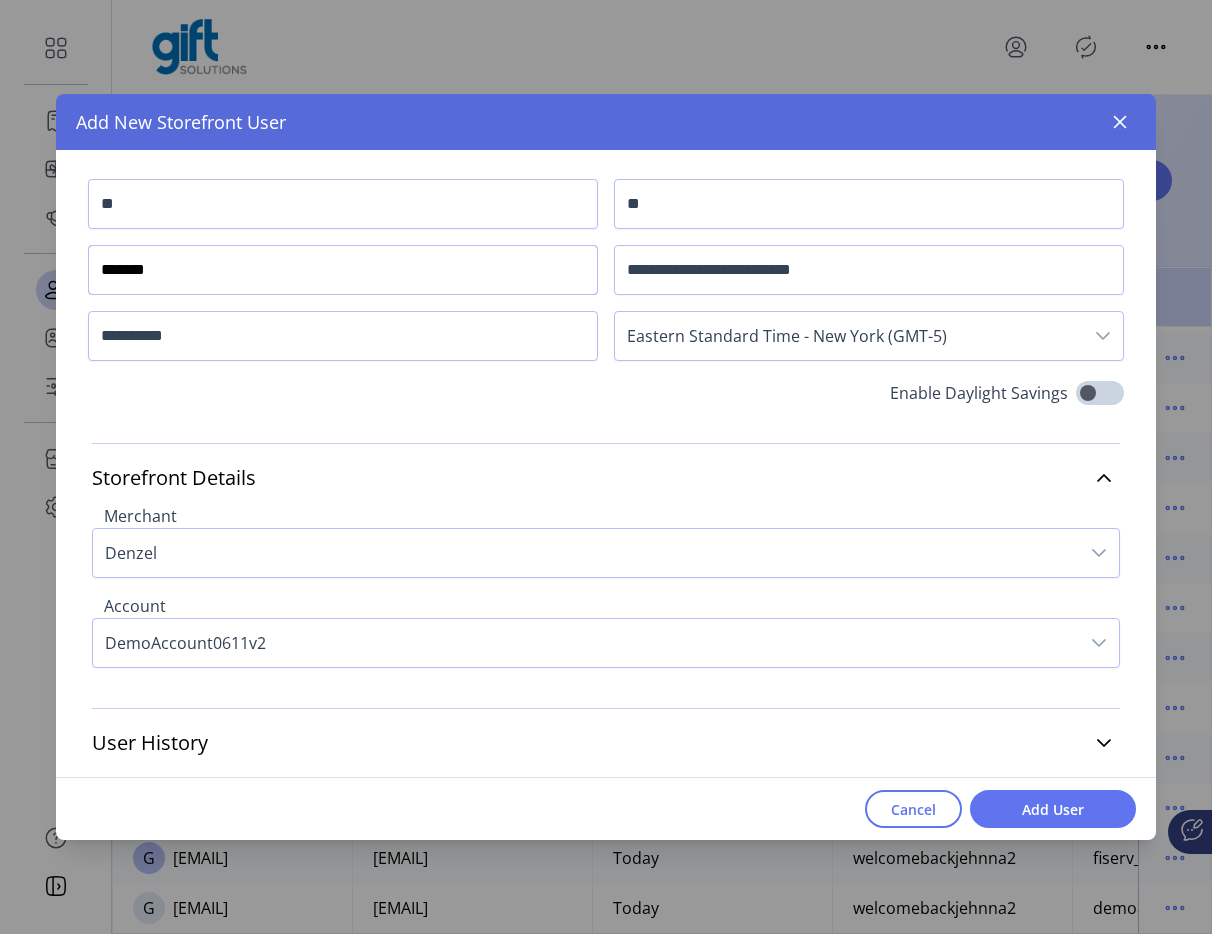 scroll, scrollTop: 7, scrollLeft: 0, axis: vertical 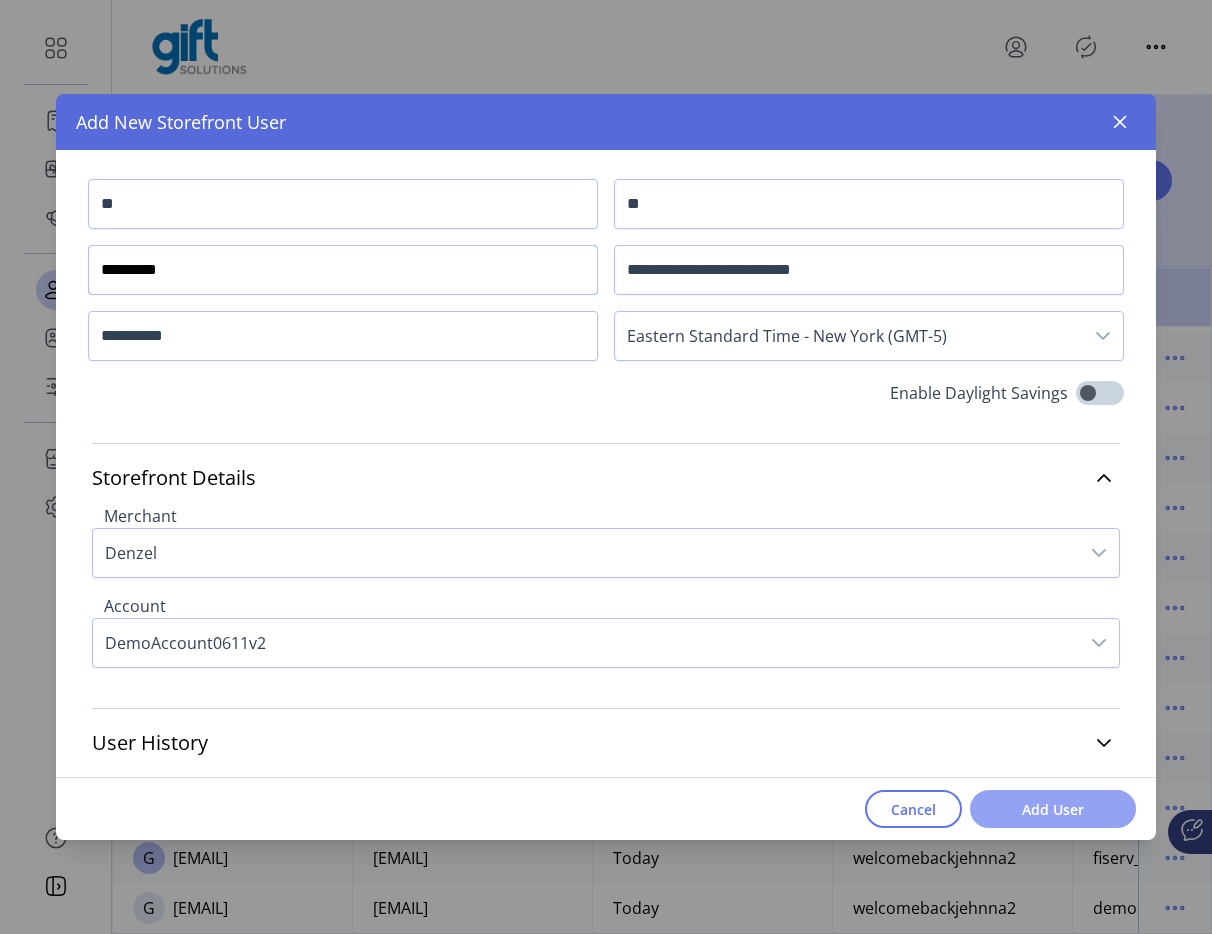 type on "*********" 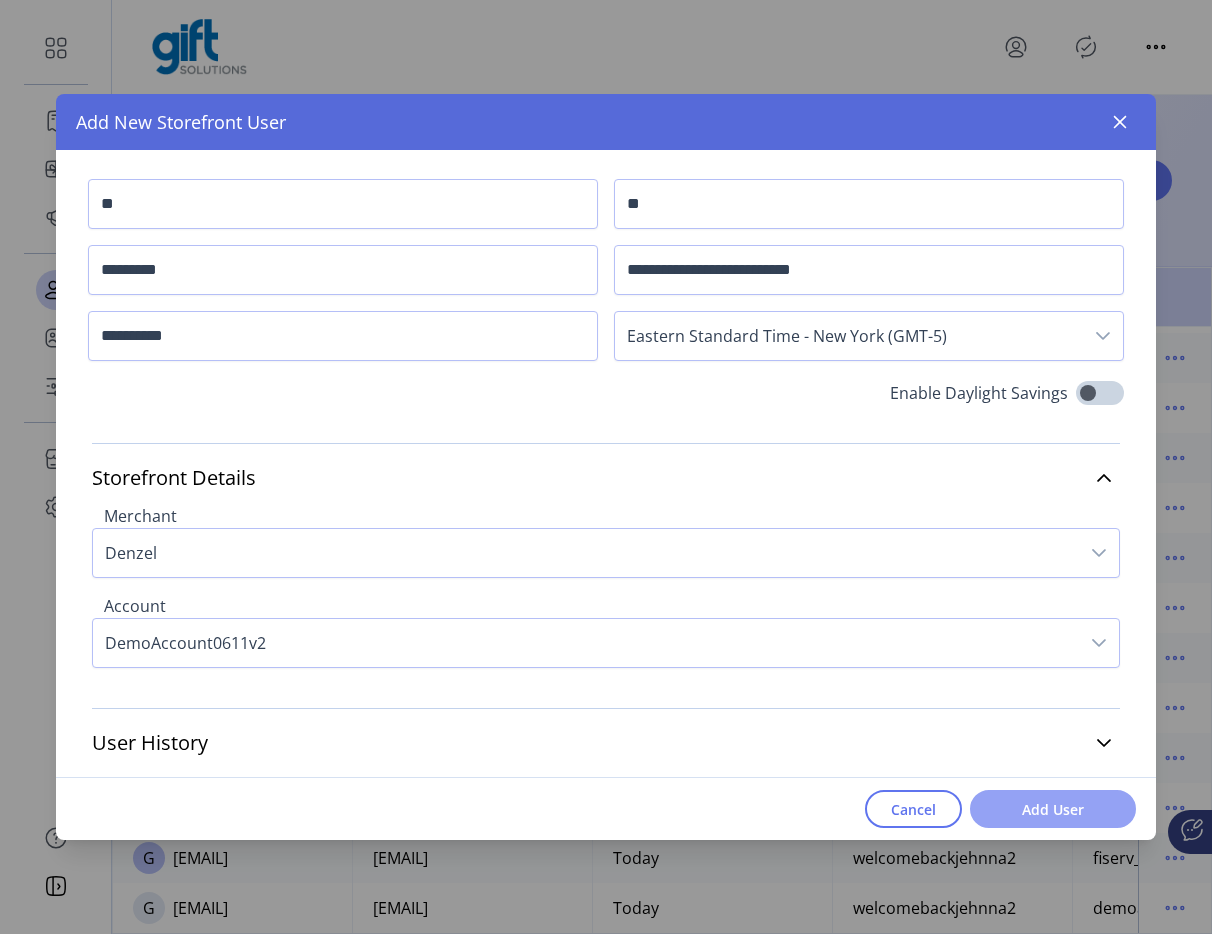 click on "Add User" at bounding box center (1053, 809) 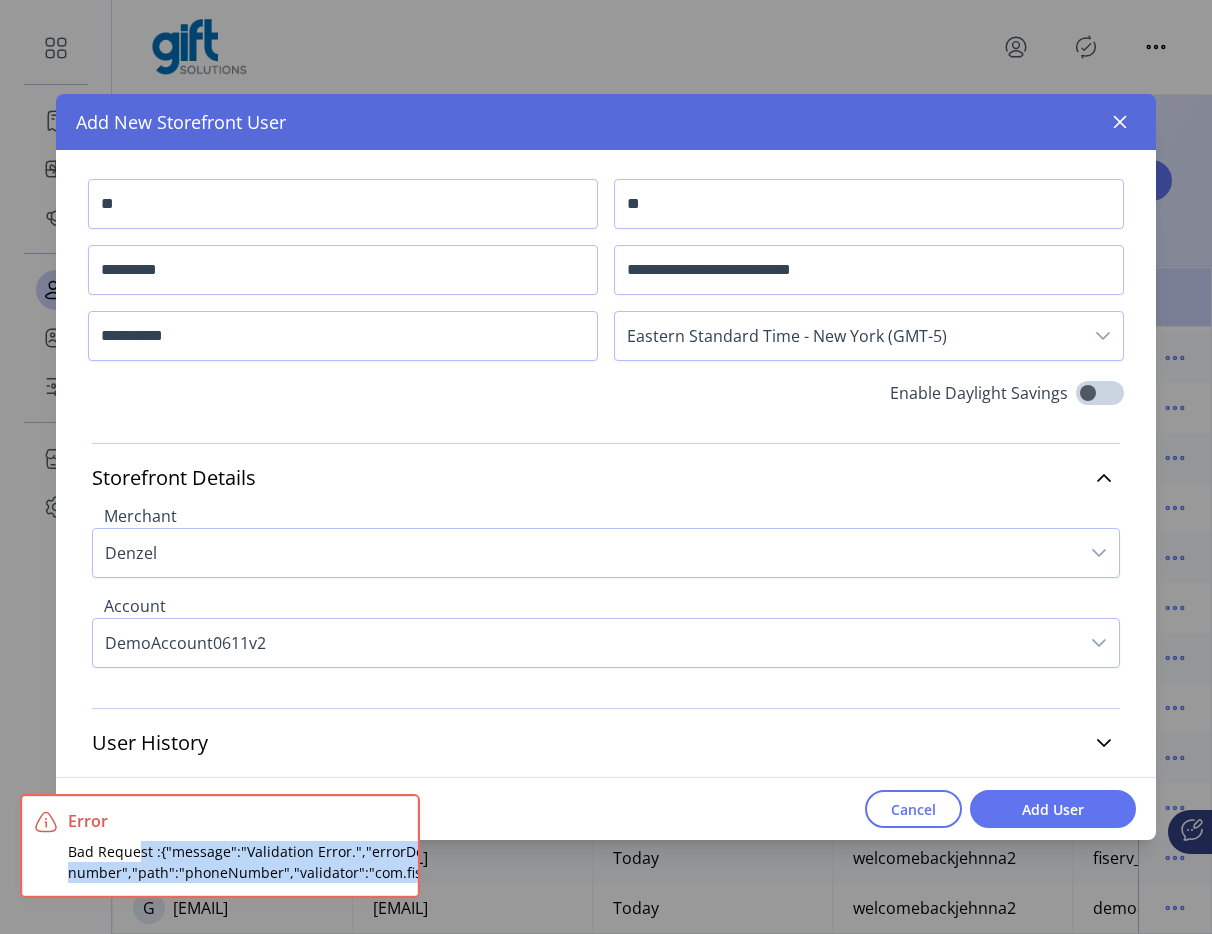 drag, startPoint x: 141, startPoint y: 852, endPoint x: 410, endPoint y: 893, distance: 272.1066 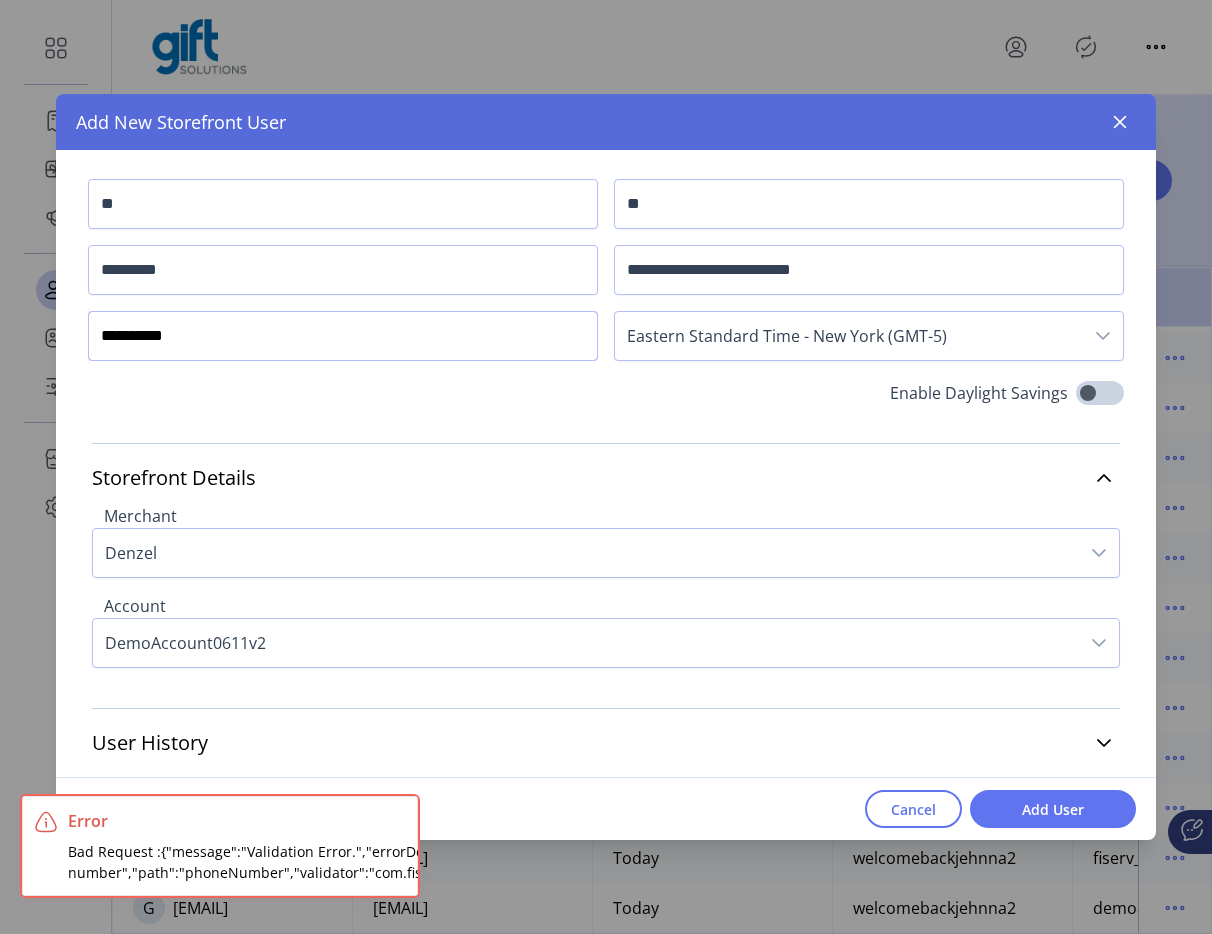 drag, startPoint x: 292, startPoint y: 347, endPoint x: 304, endPoint y: 344, distance: 12.369317 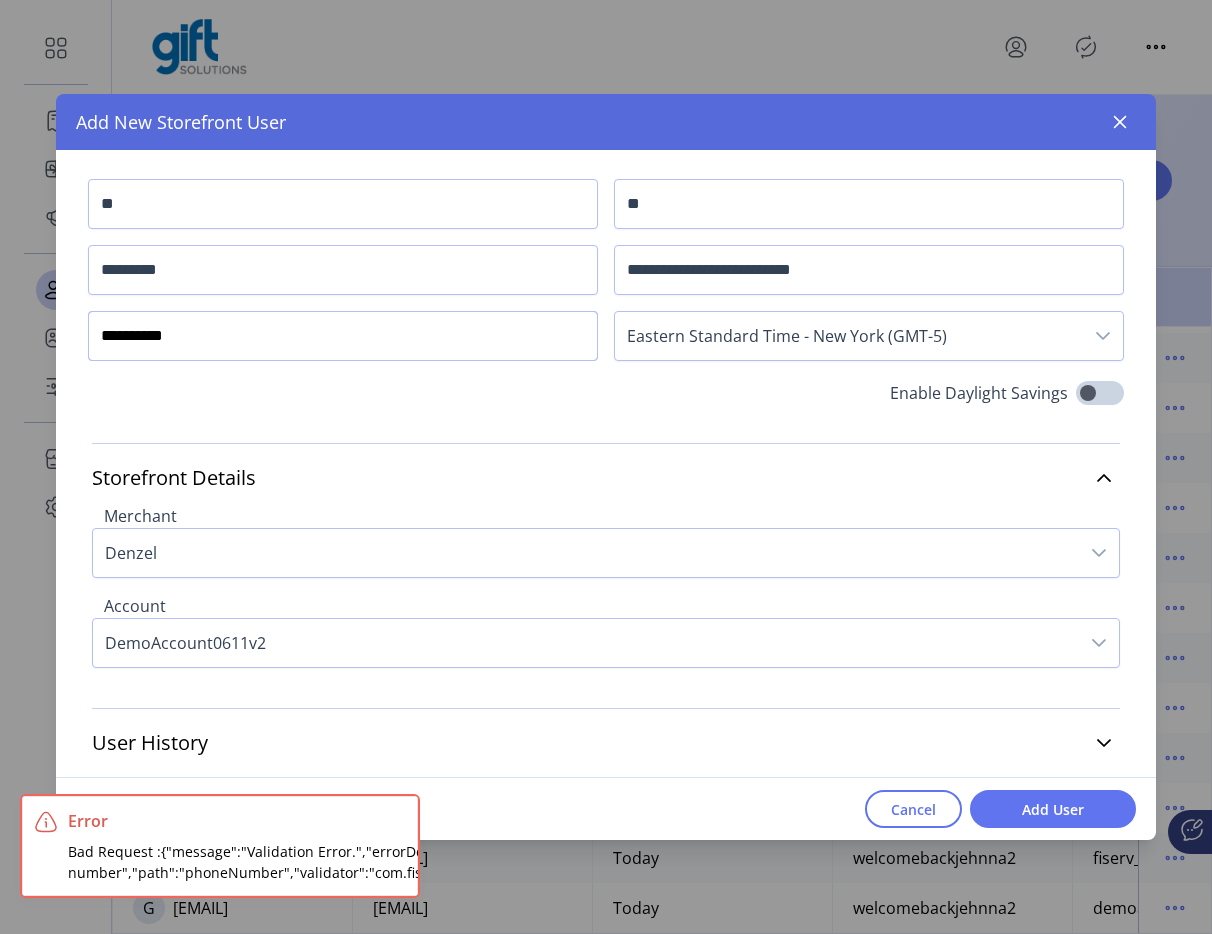 click on "**********" at bounding box center [343, 204] 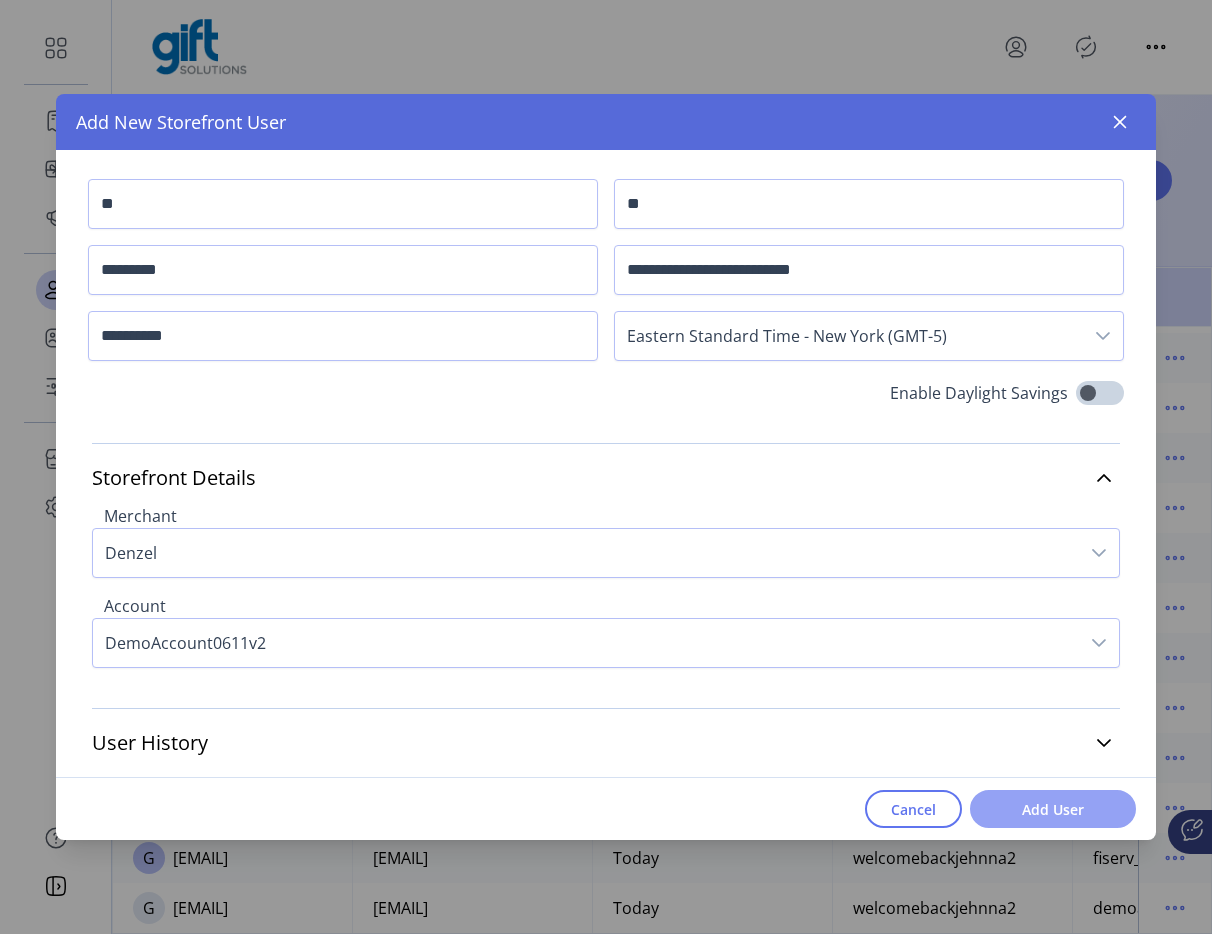 click on "Add User" at bounding box center (1053, 809) 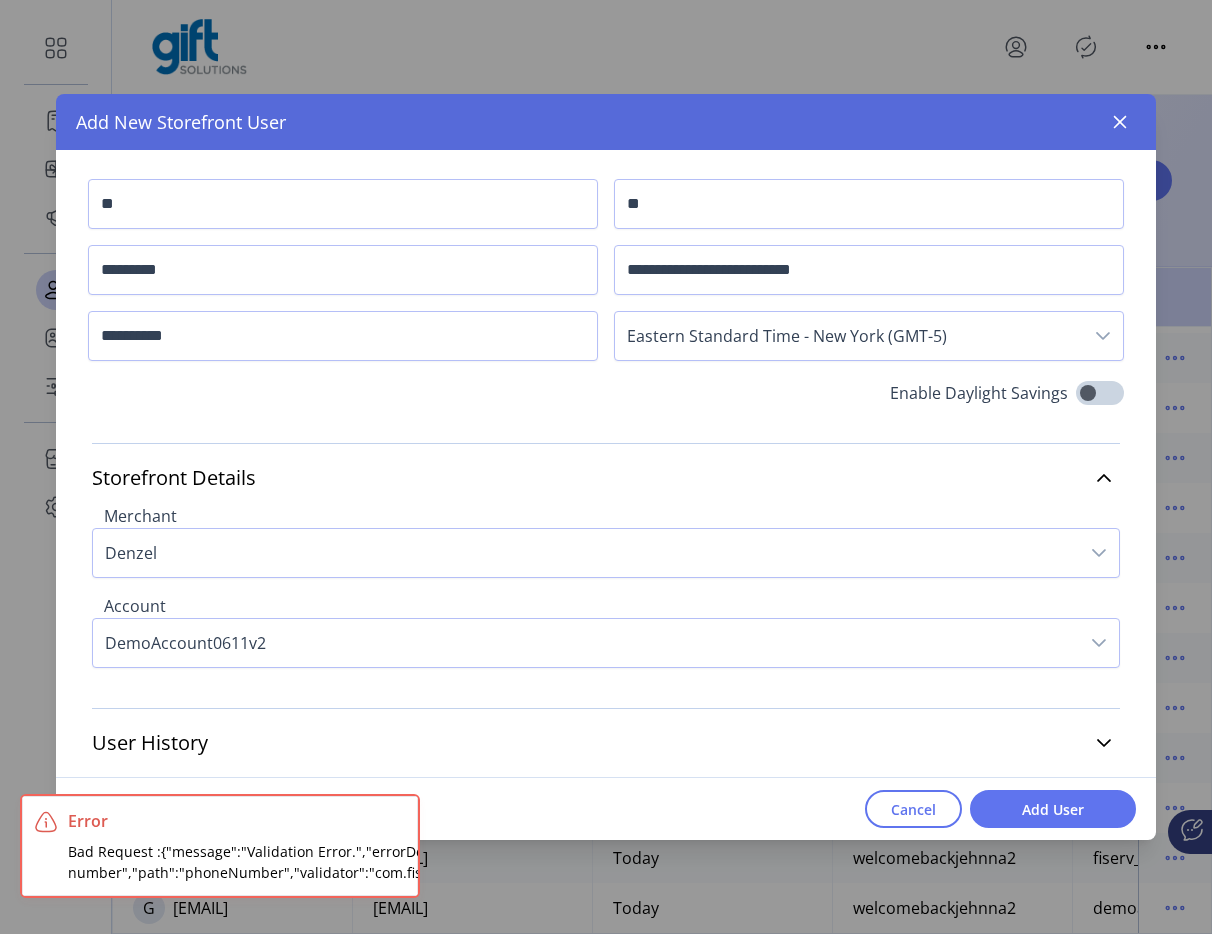 click on "Bad Request :{"message":"Validation Error.","errorDetails":[{"message":"Invalid phone number","path":"phoneNumber","validator":"com.fisv.gift.common.core.constraint.annotation.ValidPhone"}],"traceId":"0183820d453b5beae06f5389bc09ce8c"}" at bounding box center [600, 862] 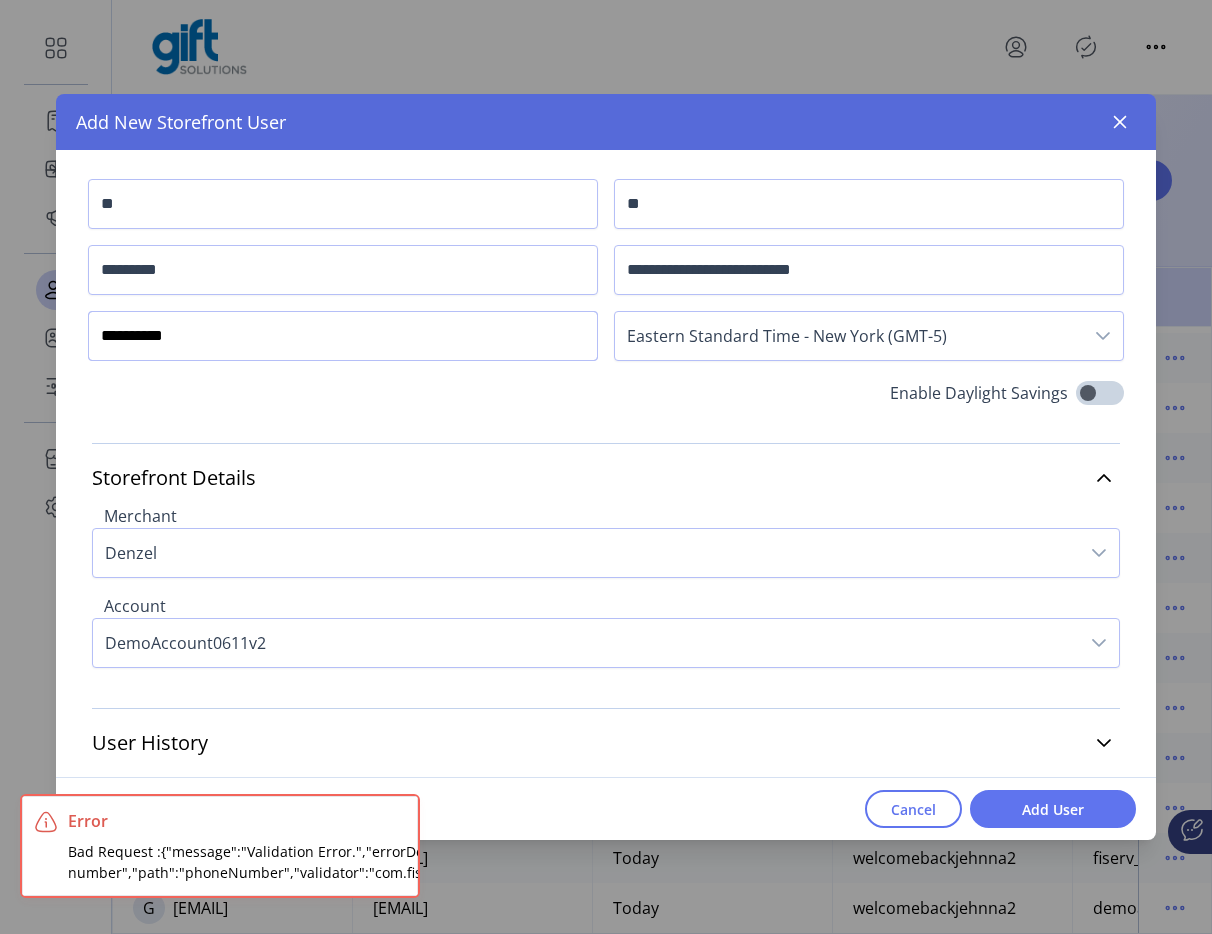 click on "**********" at bounding box center [343, 204] 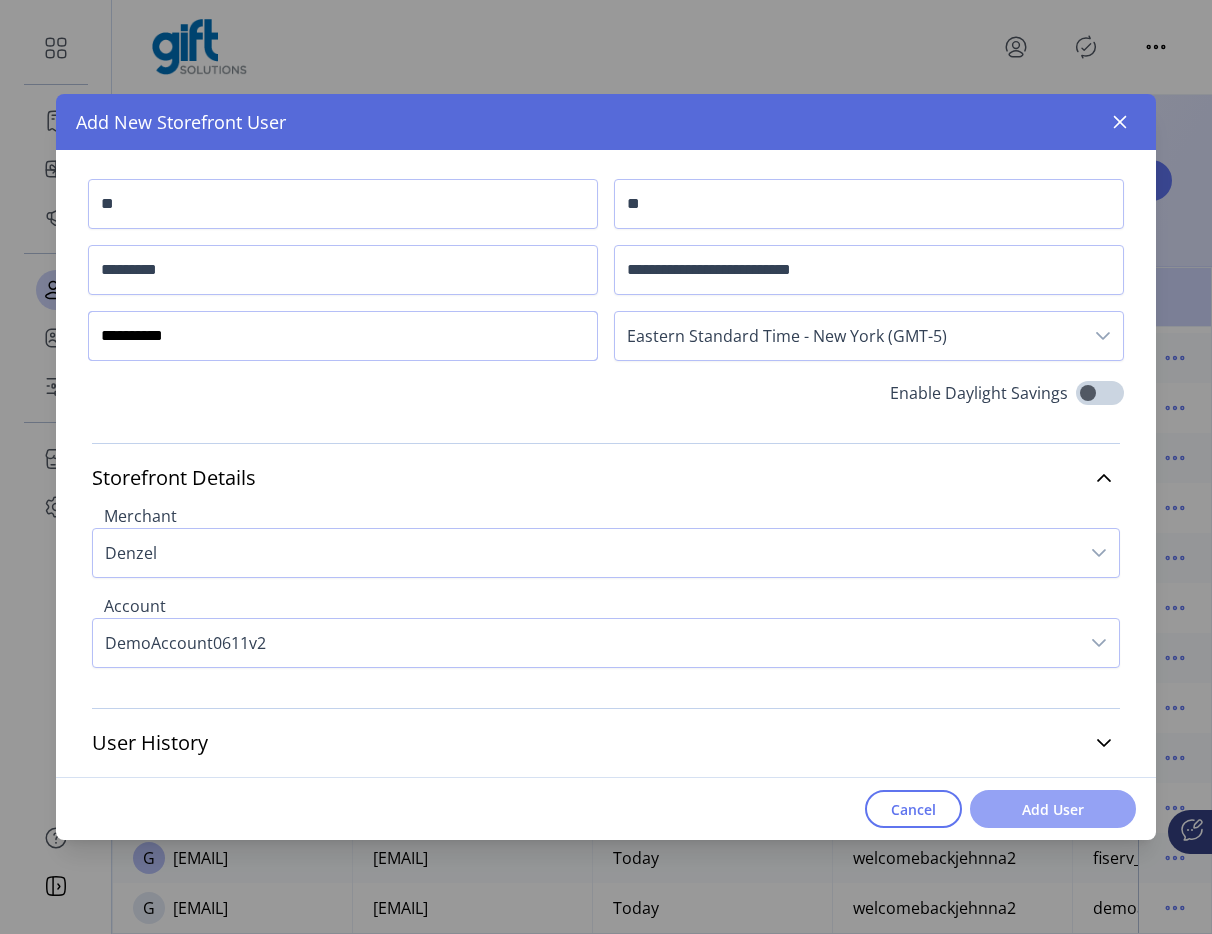 type on "**********" 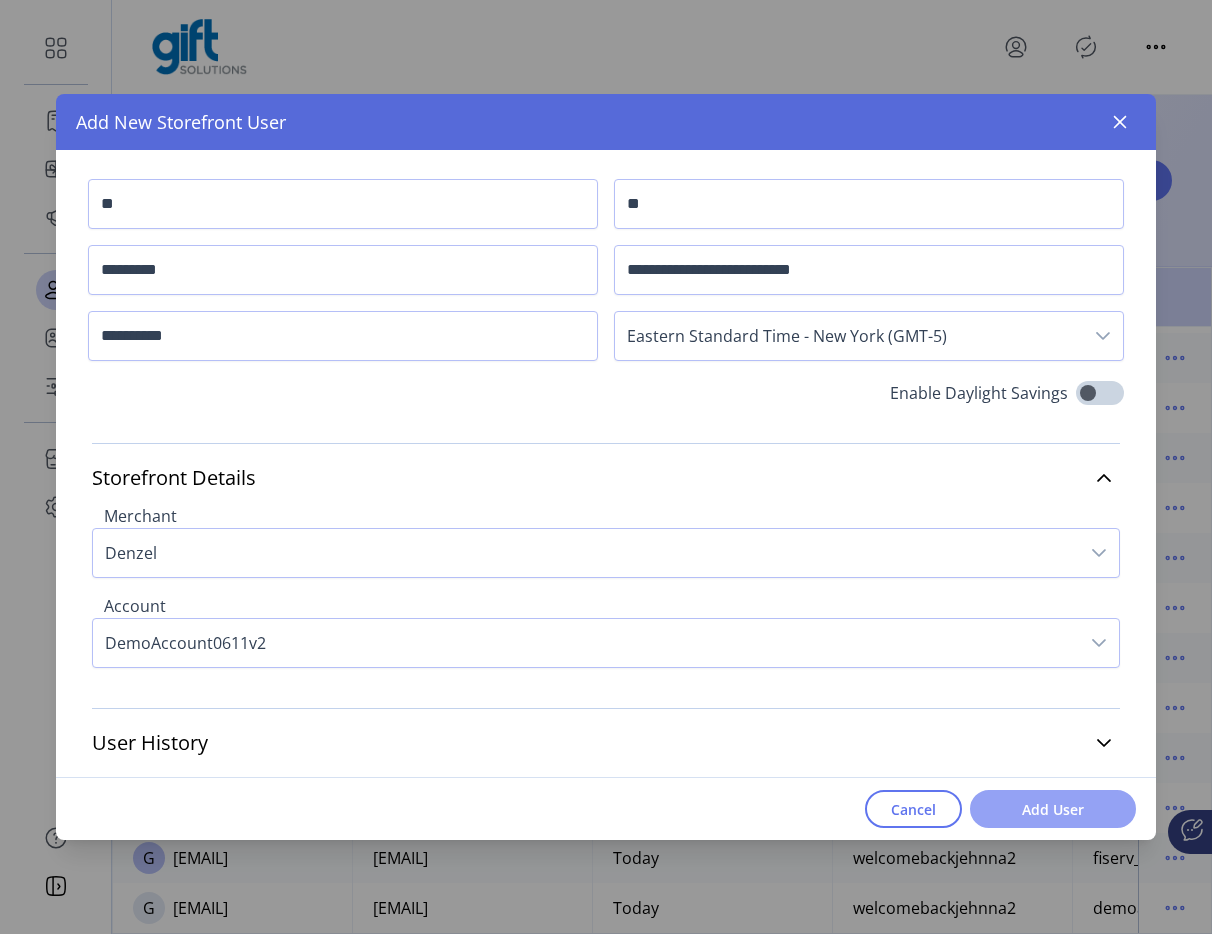 click on "Add User" at bounding box center [1053, 809] 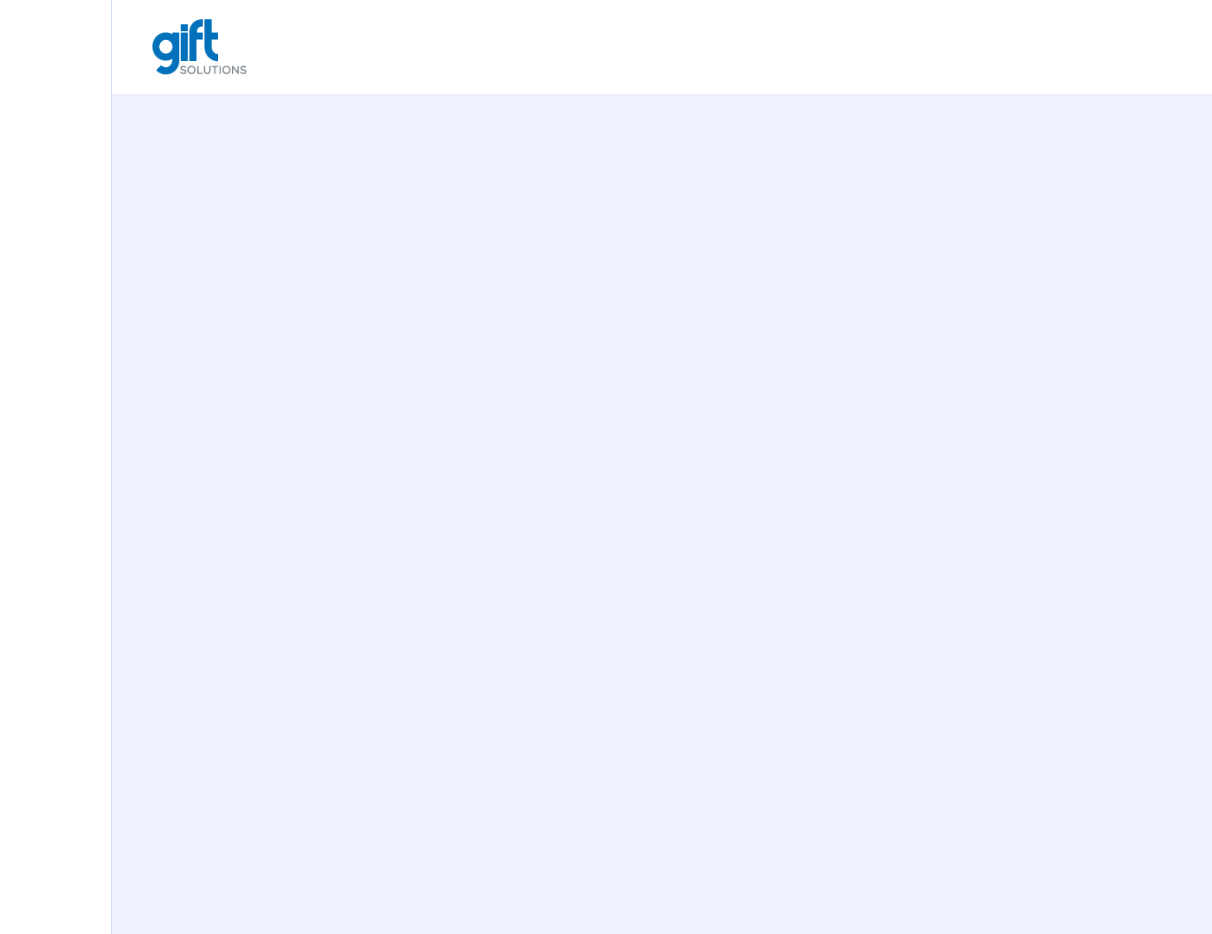 scroll, scrollTop: 0, scrollLeft: 0, axis: both 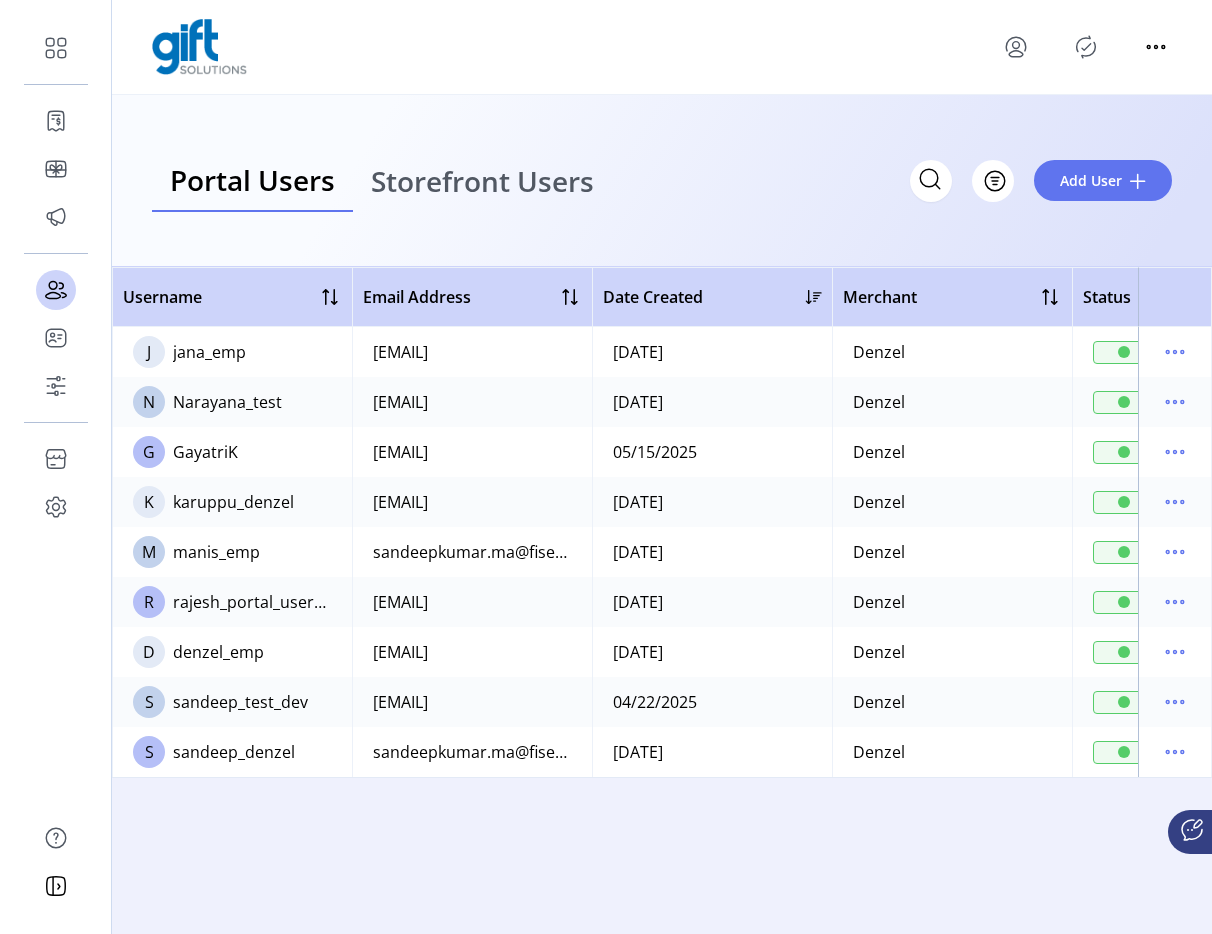 click on "Storefront Users" at bounding box center (482, 181) 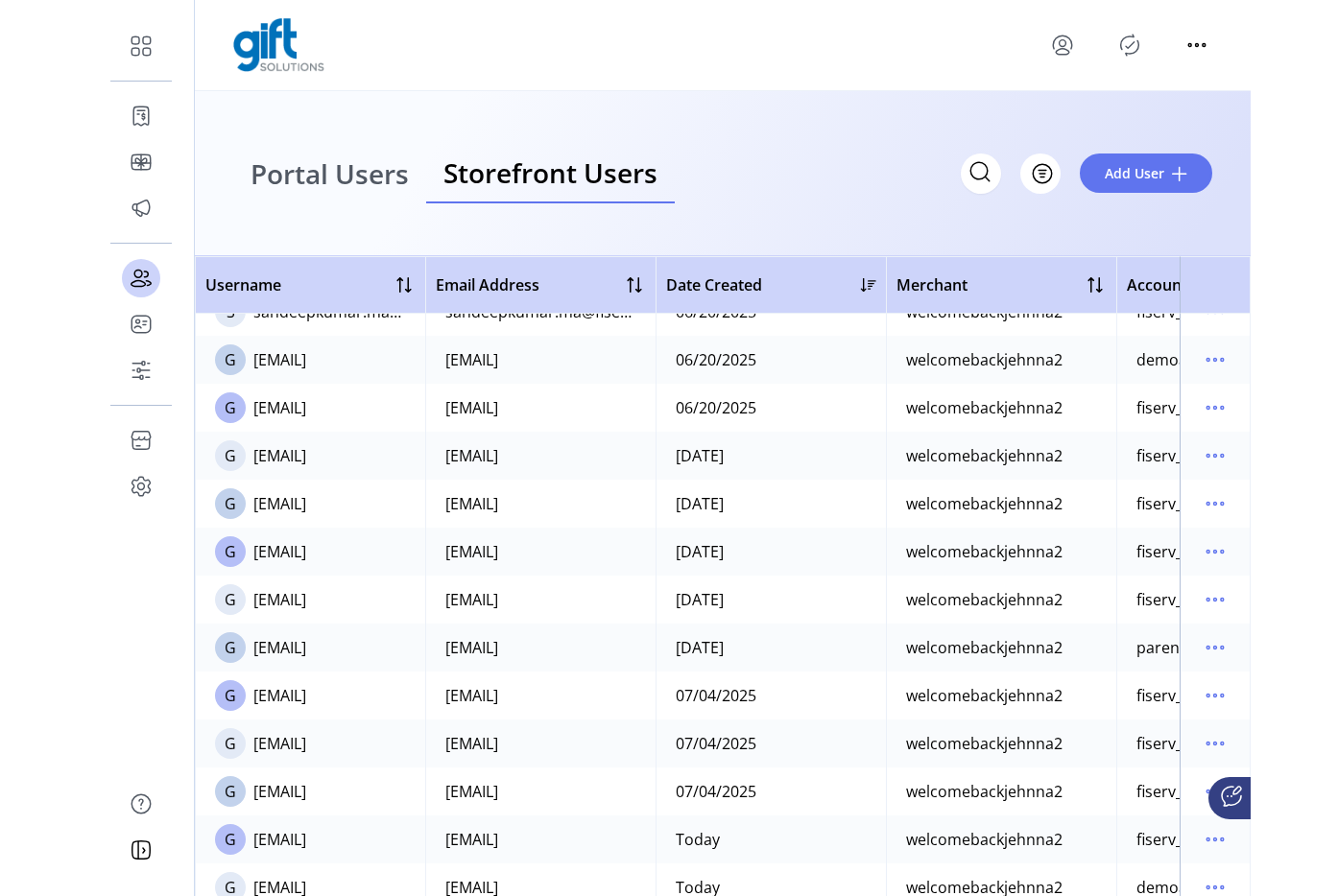 scroll, scrollTop: 105, scrollLeft: 0, axis: vertical 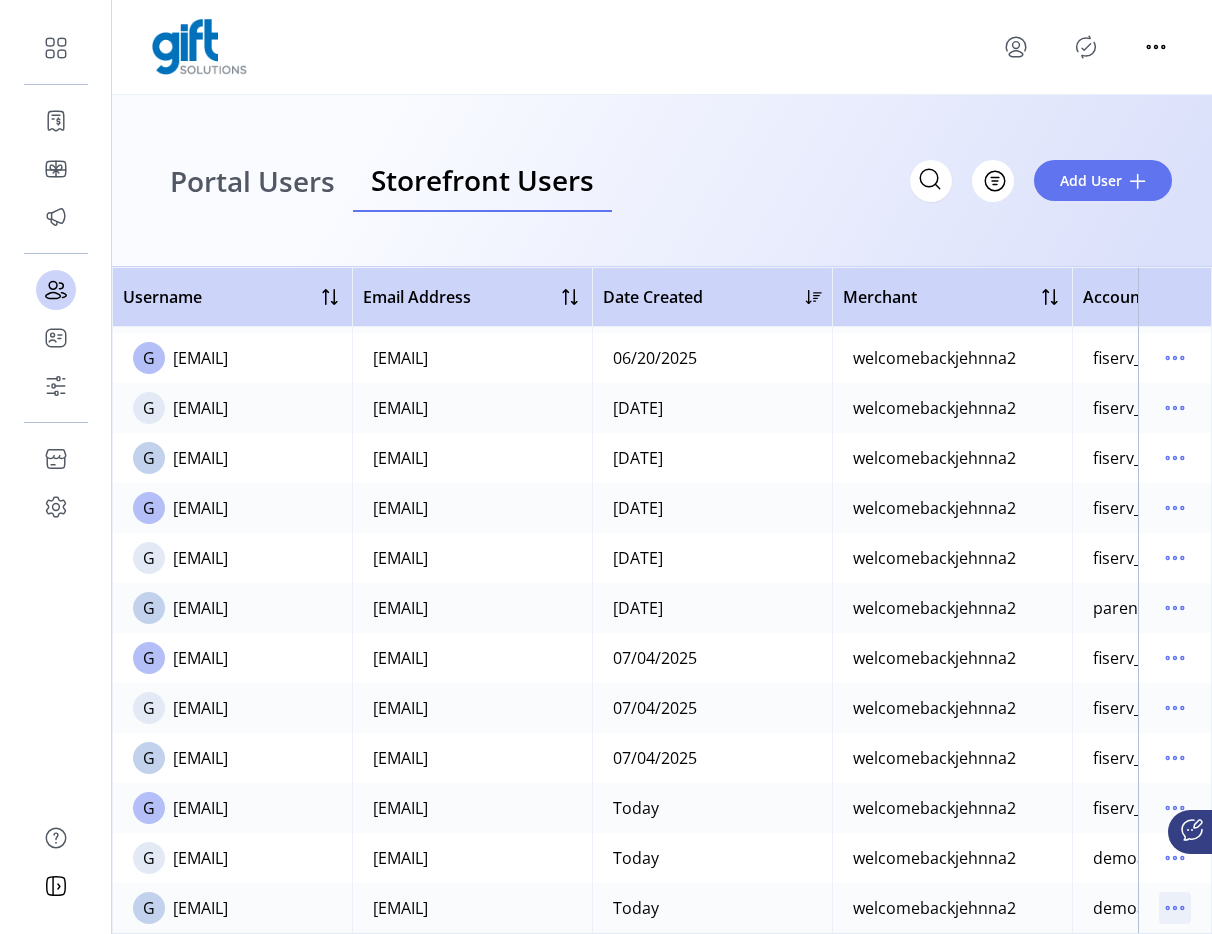 click at bounding box center (1175, 908) 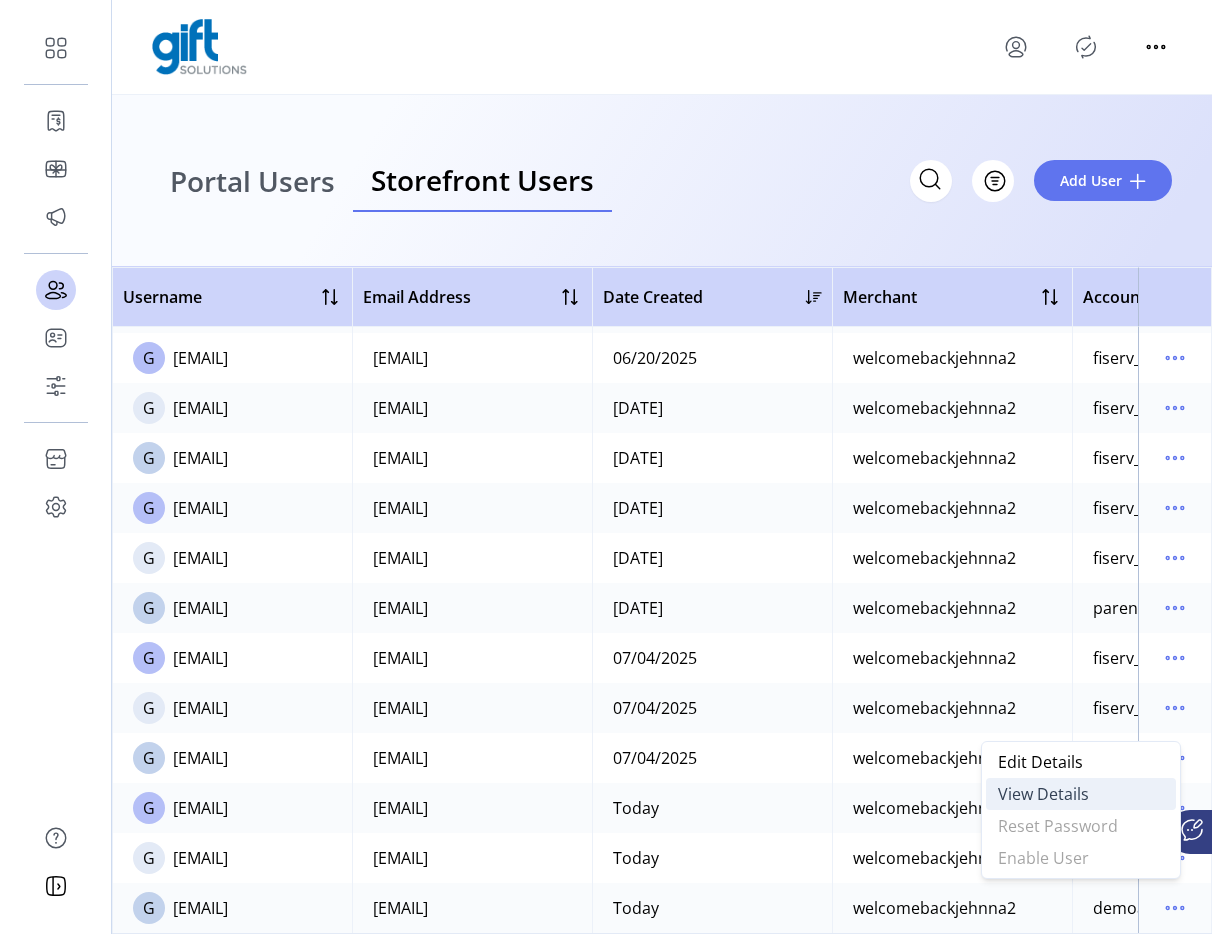click on "View Details" at bounding box center [1043, 794] 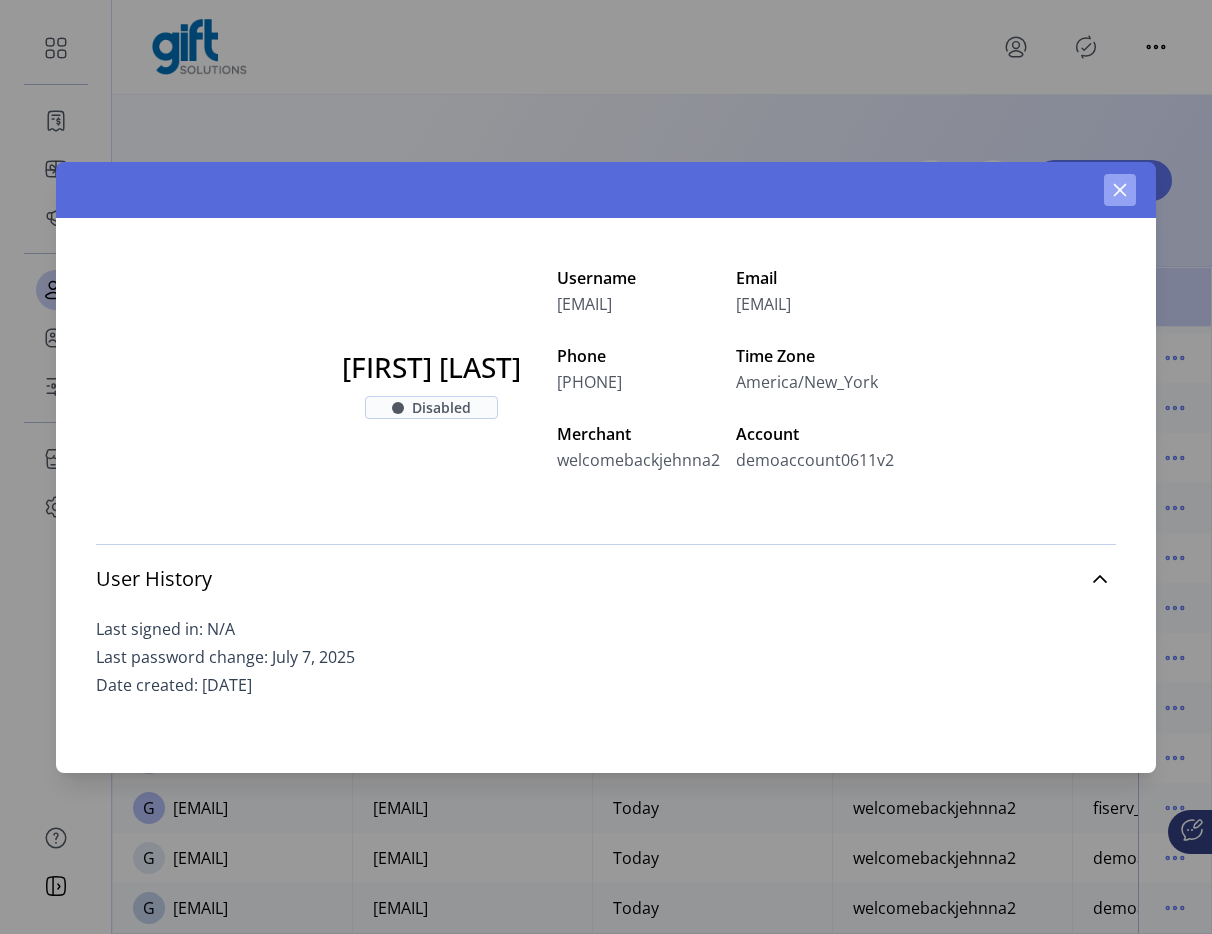 click at bounding box center (1120, 190) 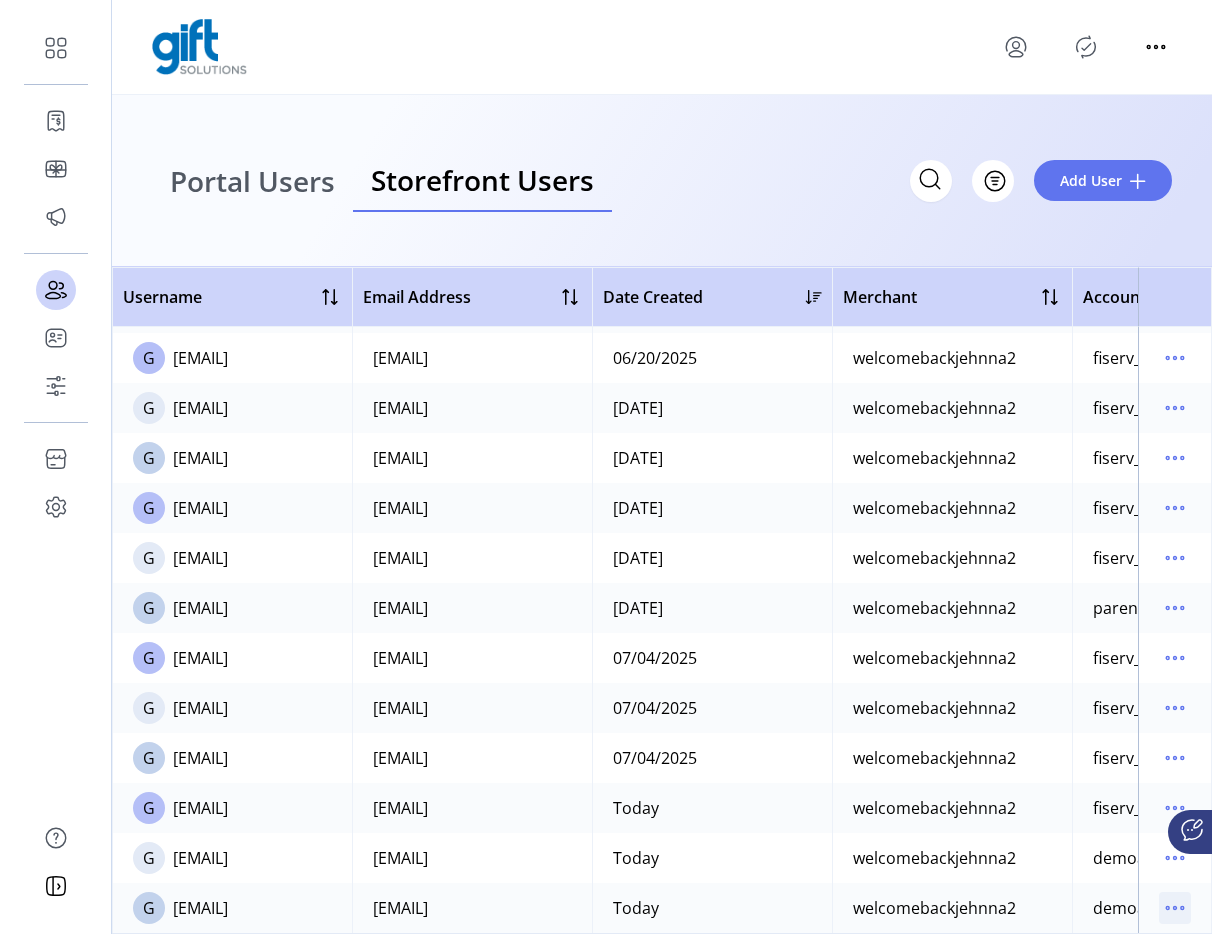 click at bounding box center (1182, 908) 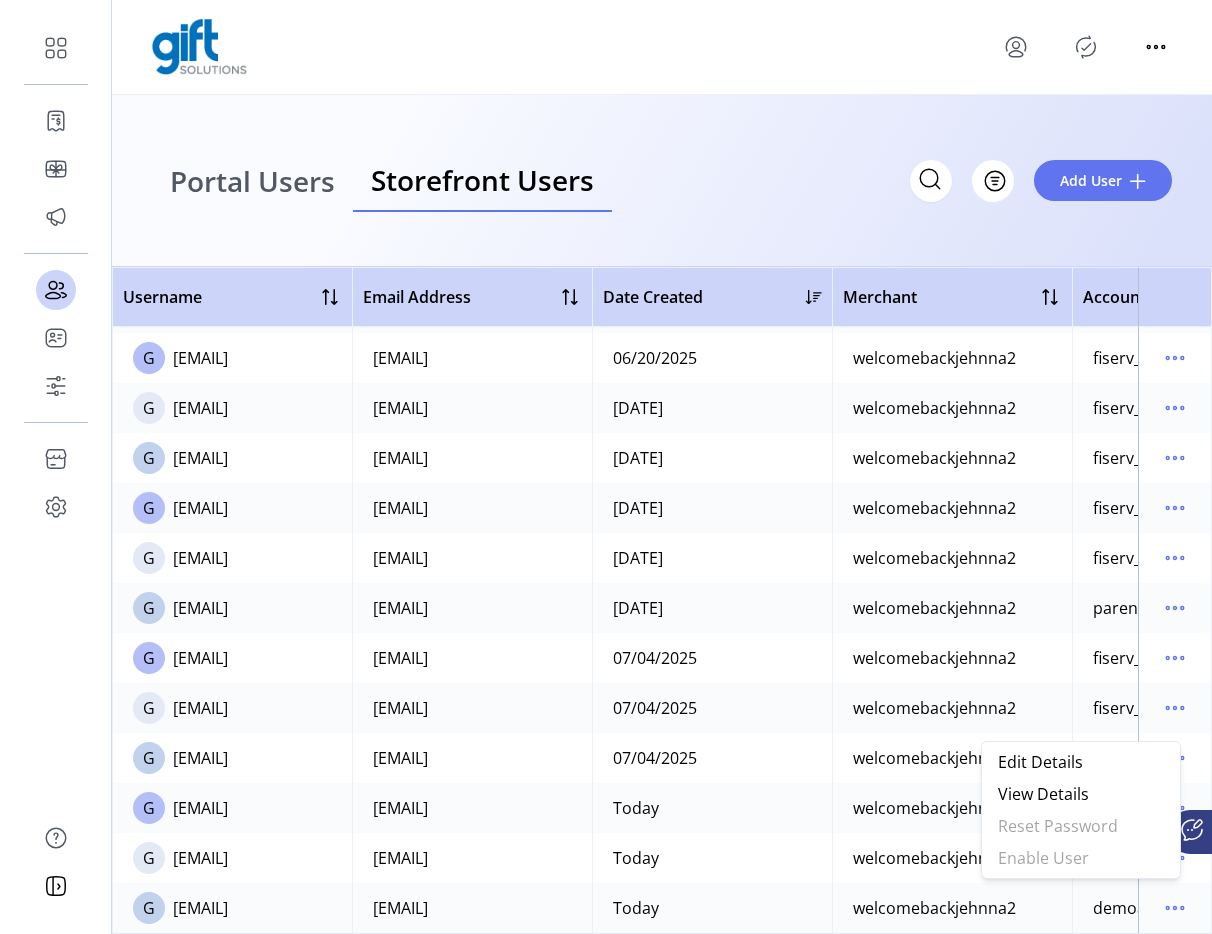 click on "Portal Users Storefront Users
Filter Add User" at bounding box center [662, 181] 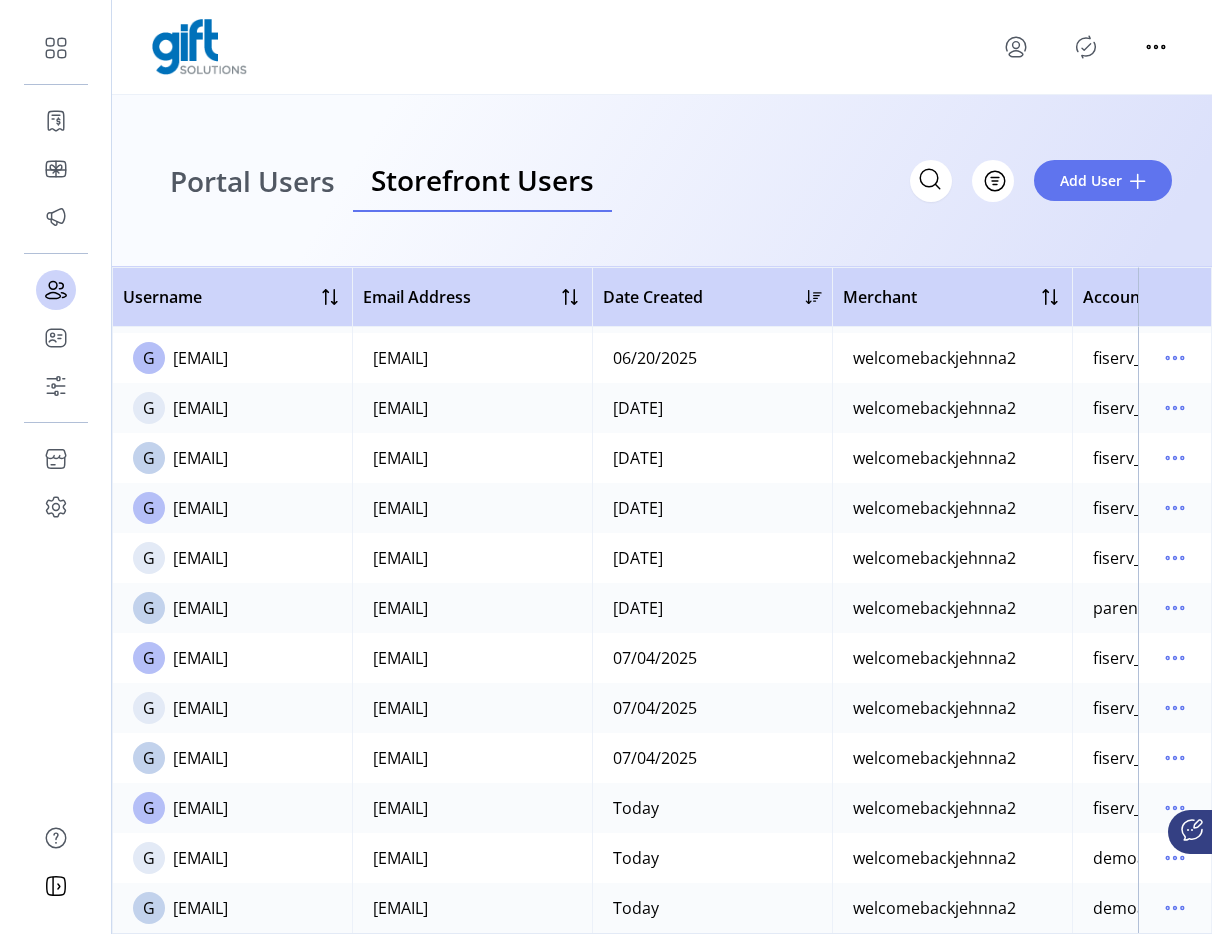 click at bounding box center (1086, 47) 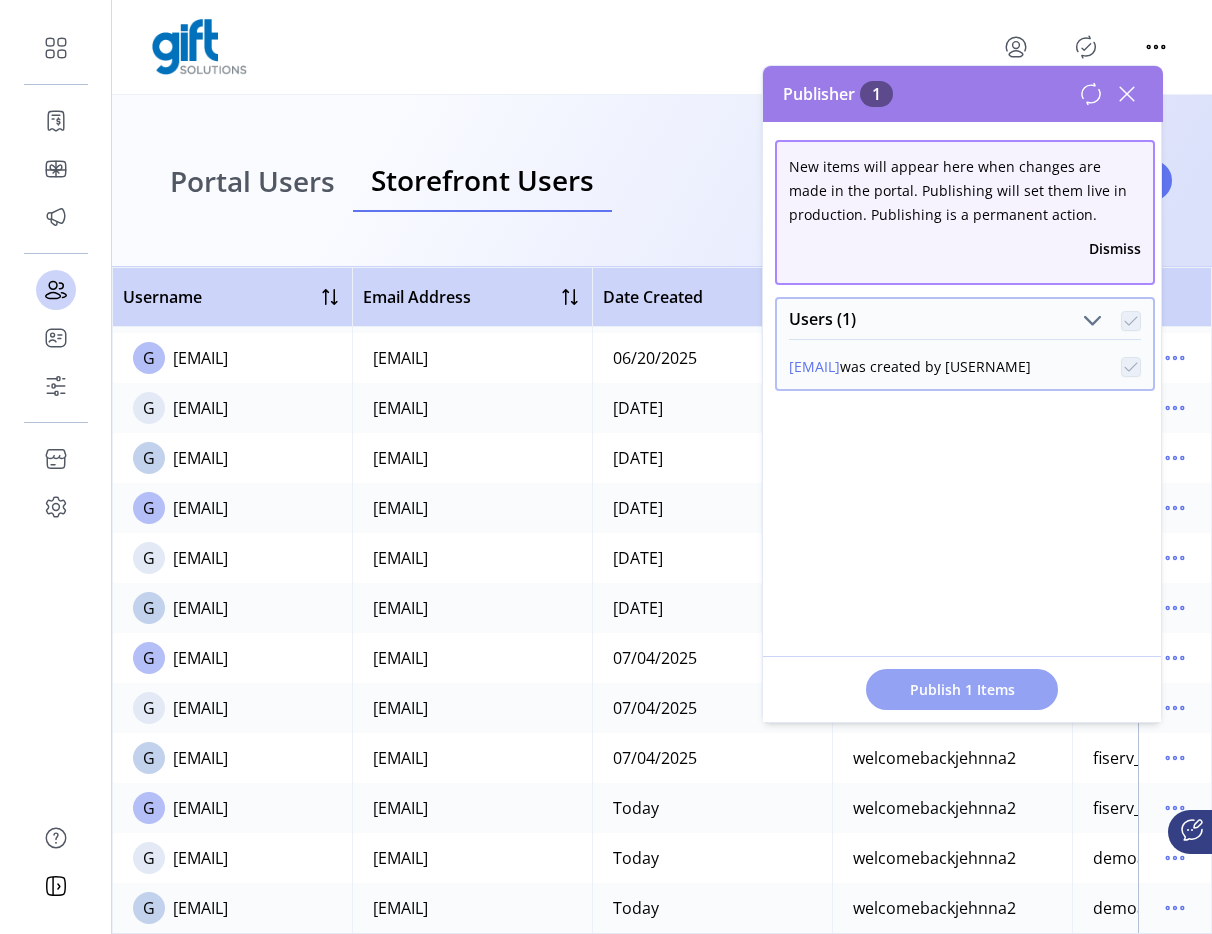 click on "Publish 1 Items" at bounding box center [962, 689] 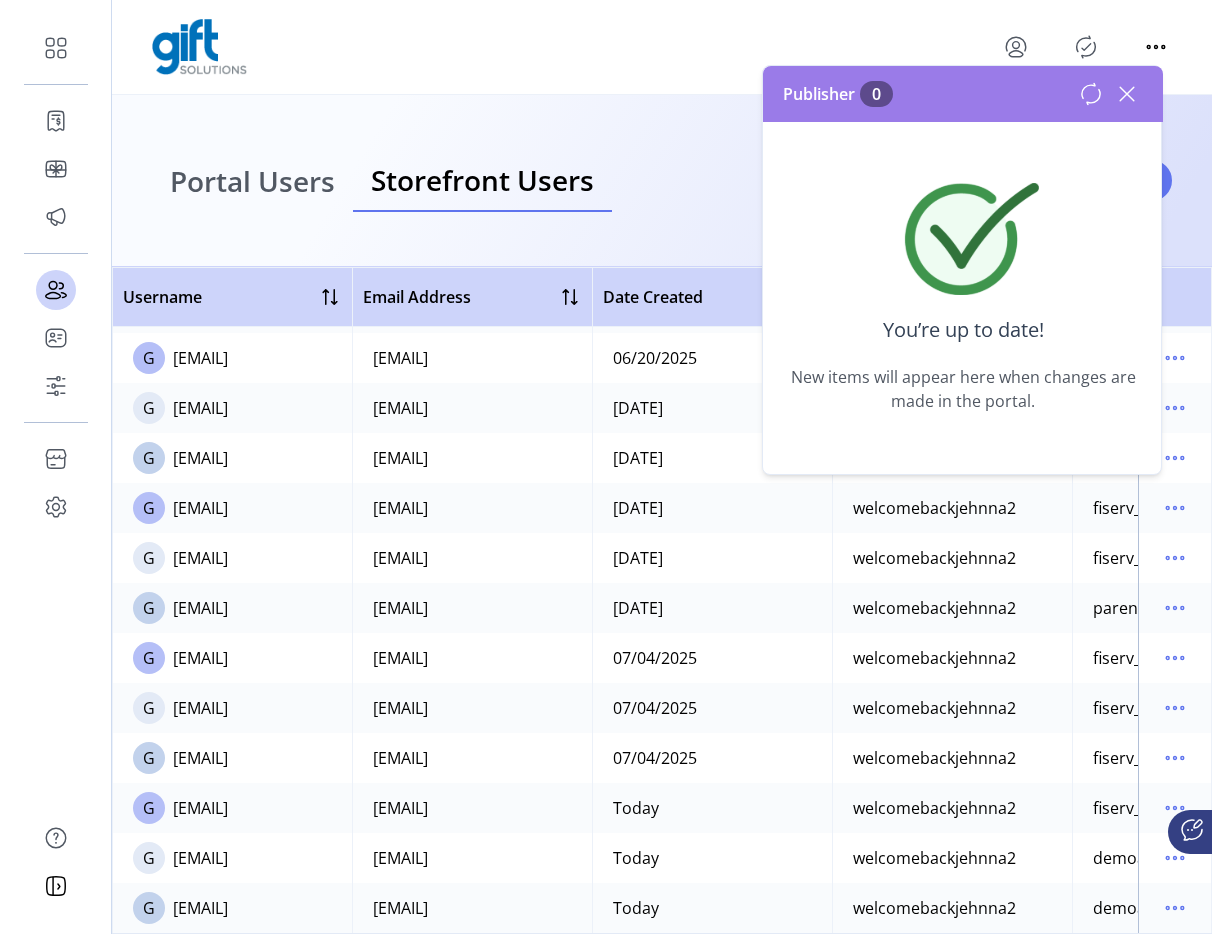 click at bounding box center (1127, 94) 